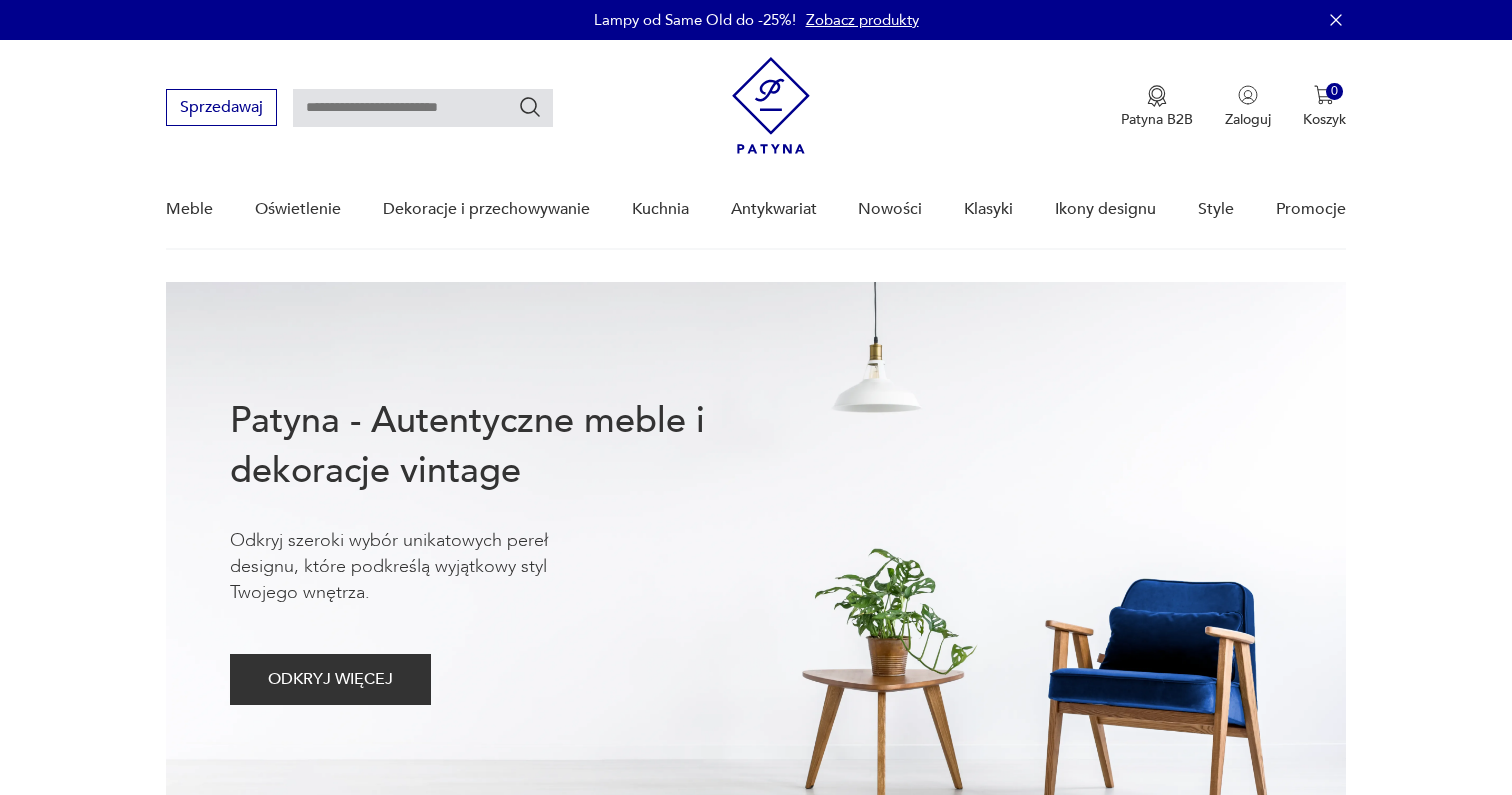 scroll, scrollTop: 0, scrollLeft: 0, axis: both 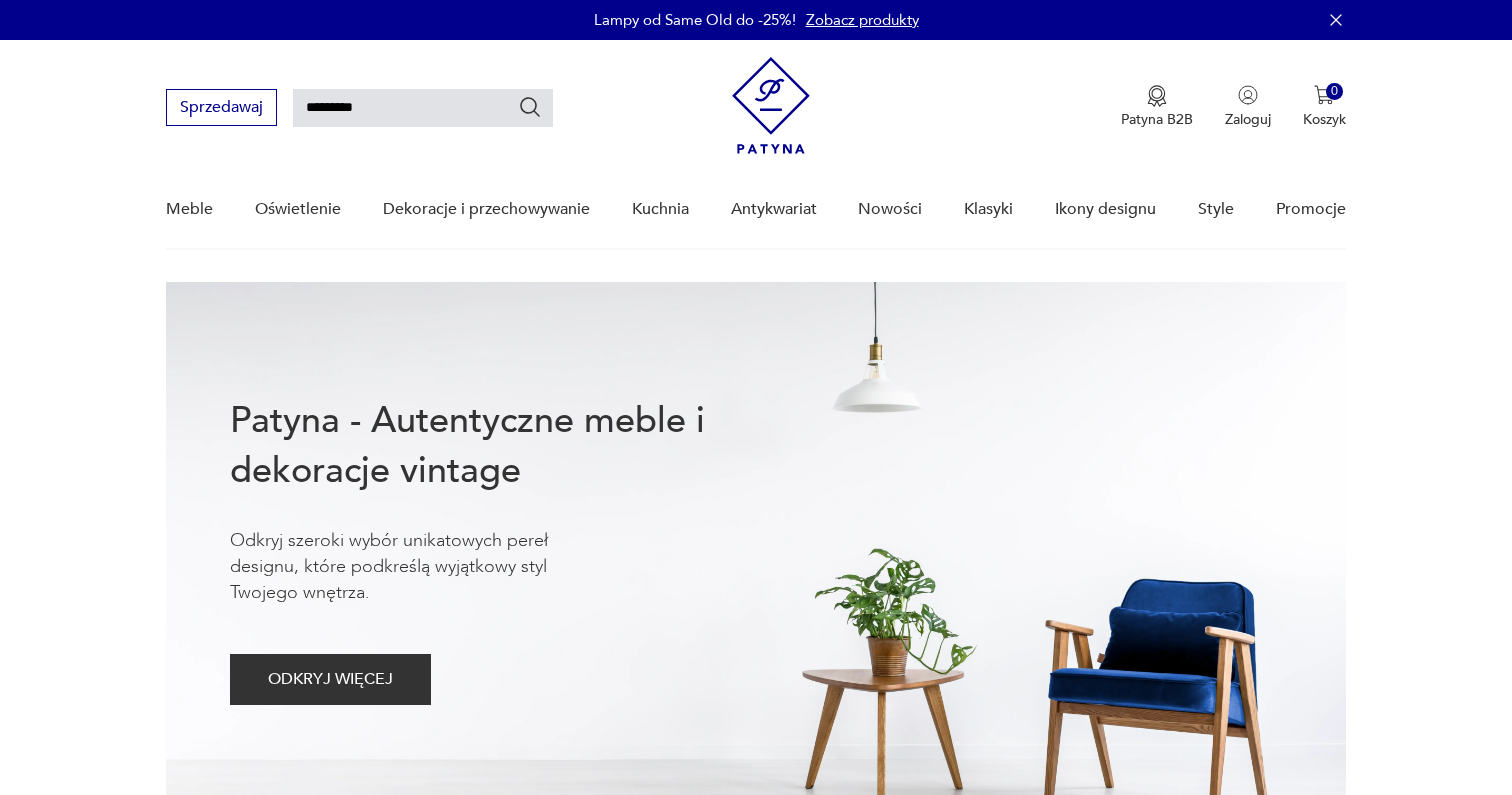 type on "*********" 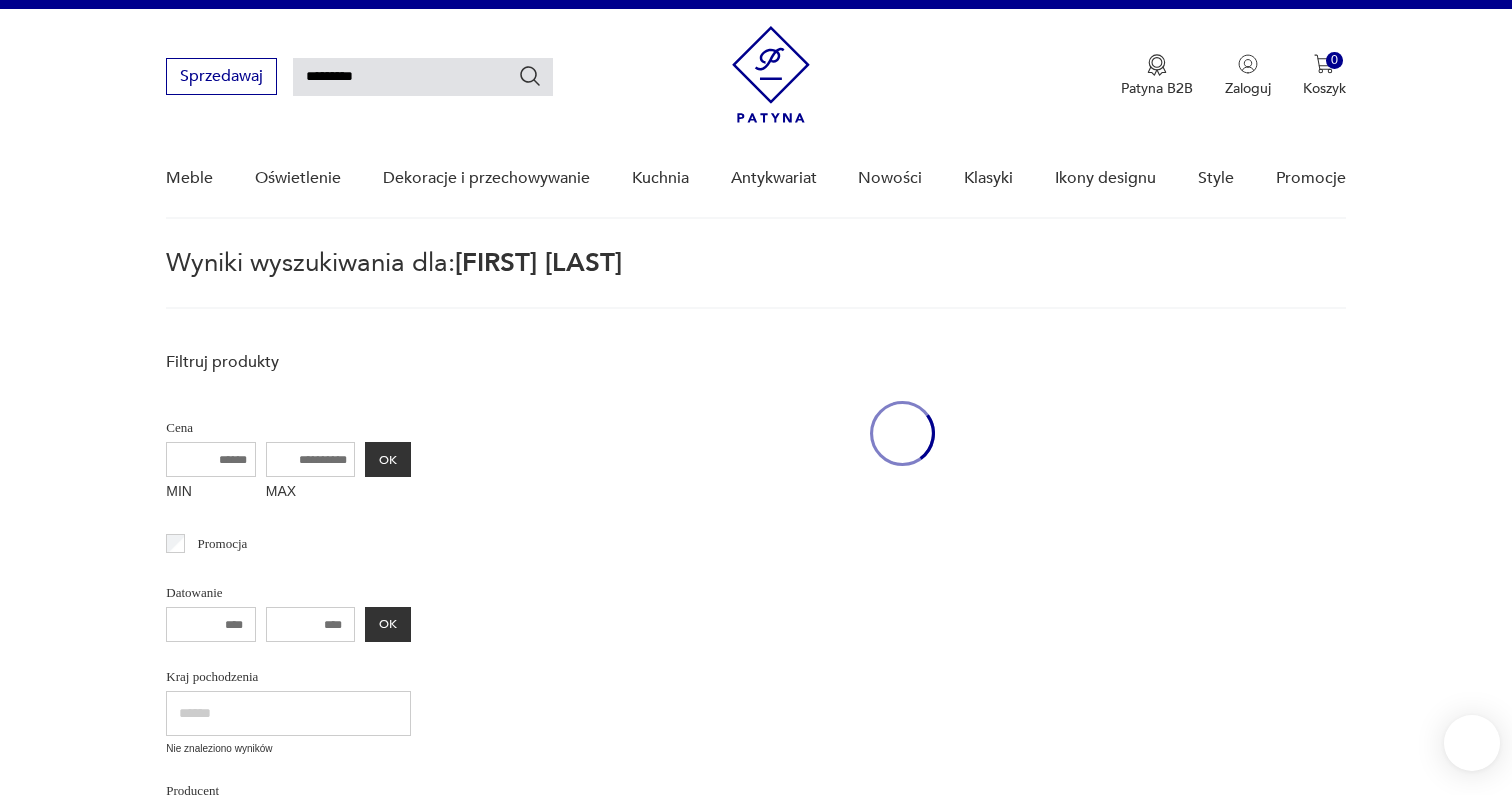 scroll, scrollTop: 65, scrollLeft: 0, axis: vertical 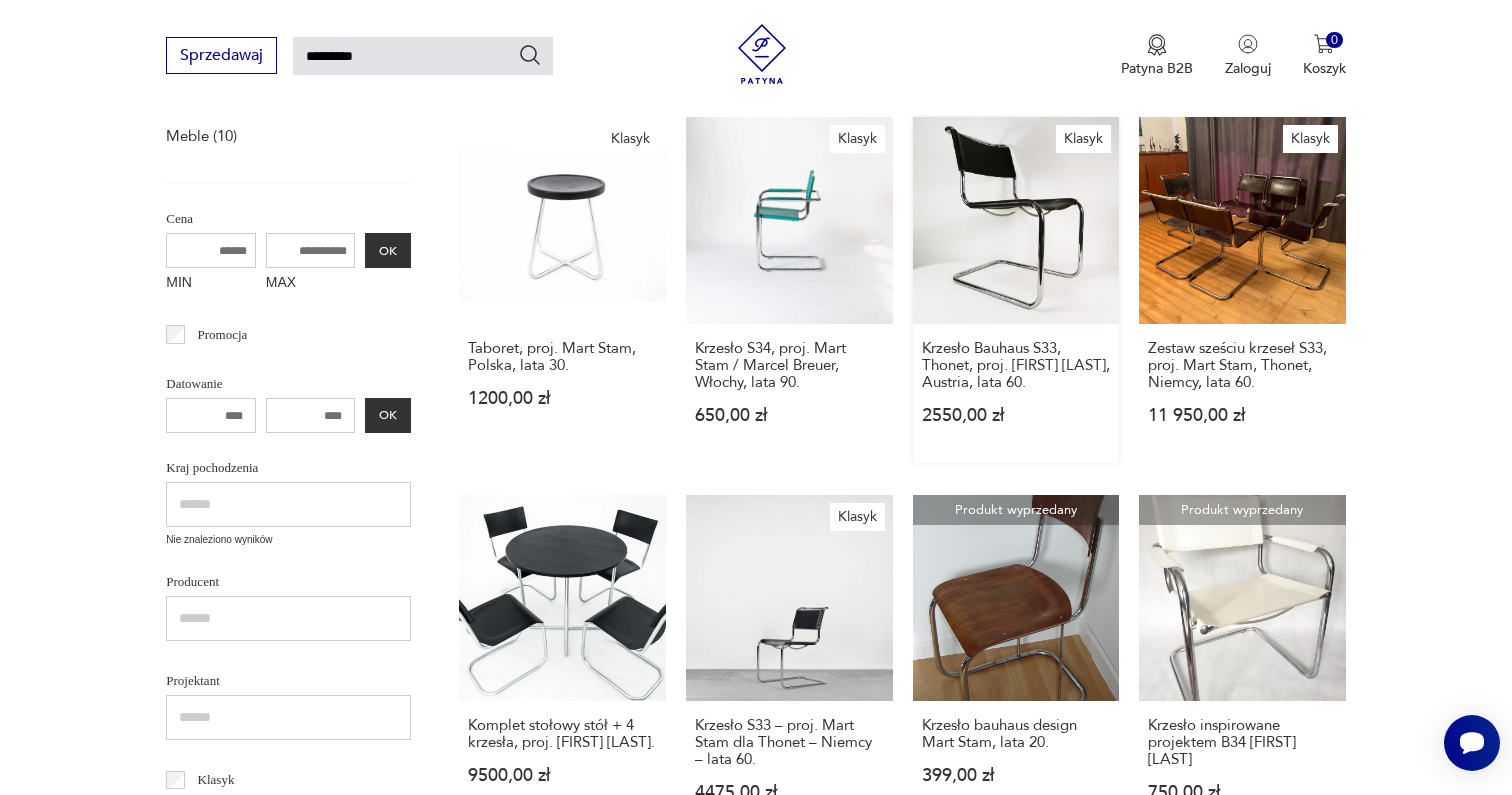 click on "Klasyk Krzesło Bauhaus S33, Thonet, proj. Mart Stam, [COUNTRY], lata 60. 2550,00 zł" at bounding box center (1016, 290) 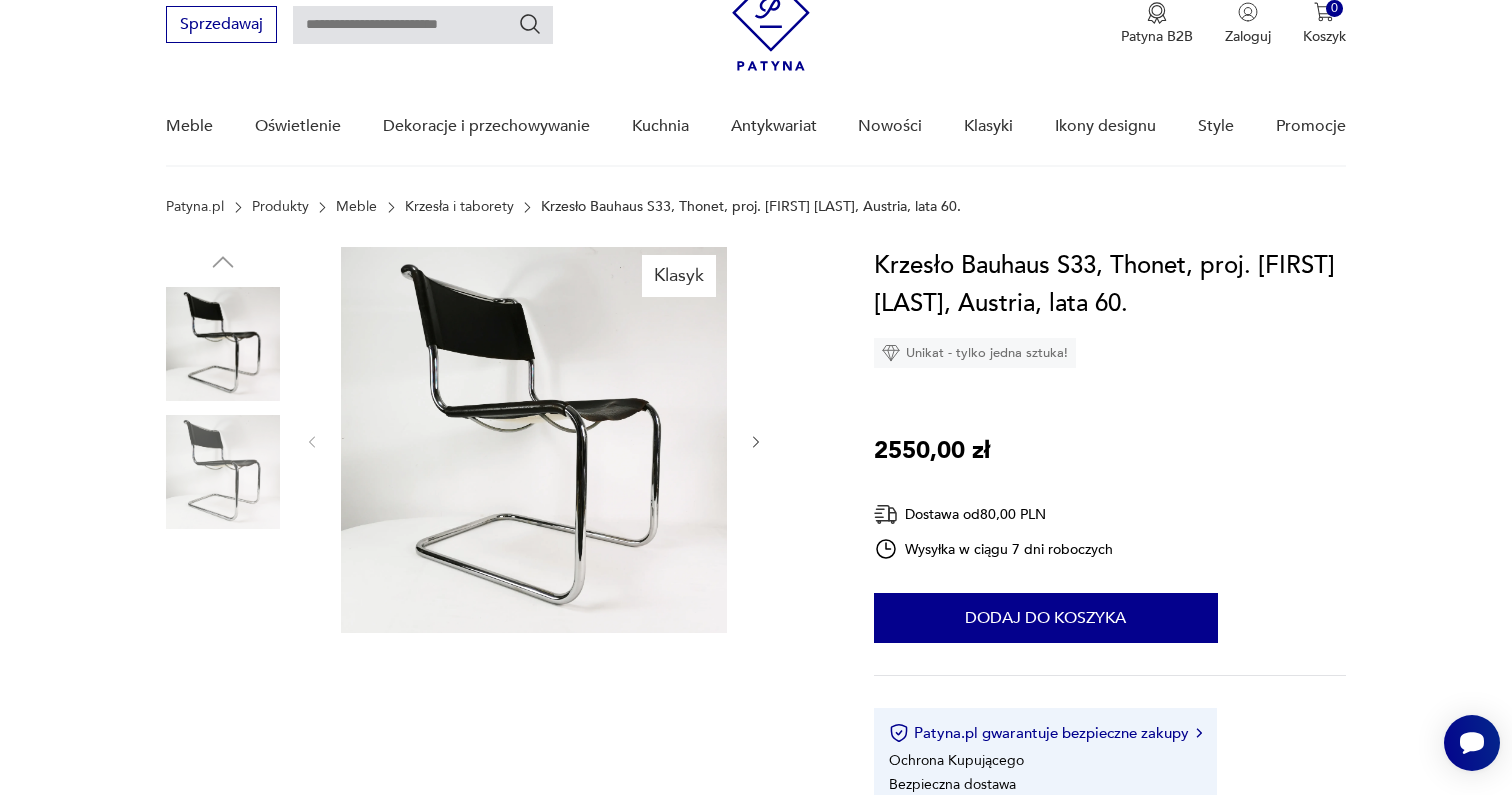 scroll, scrollTop: 86, scrollLeft: 0, axis: vertical 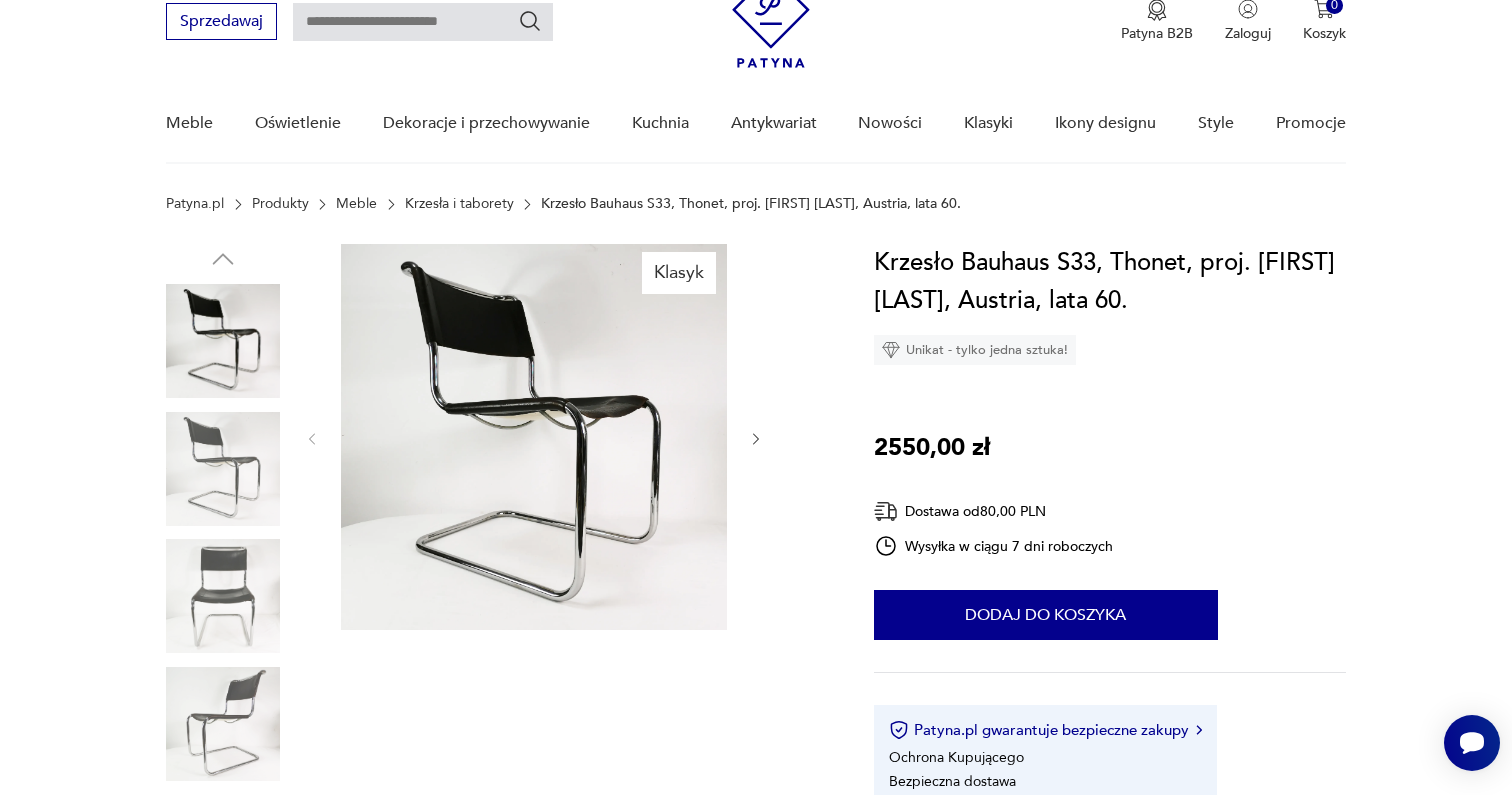 click at bounding box center (223, 469) 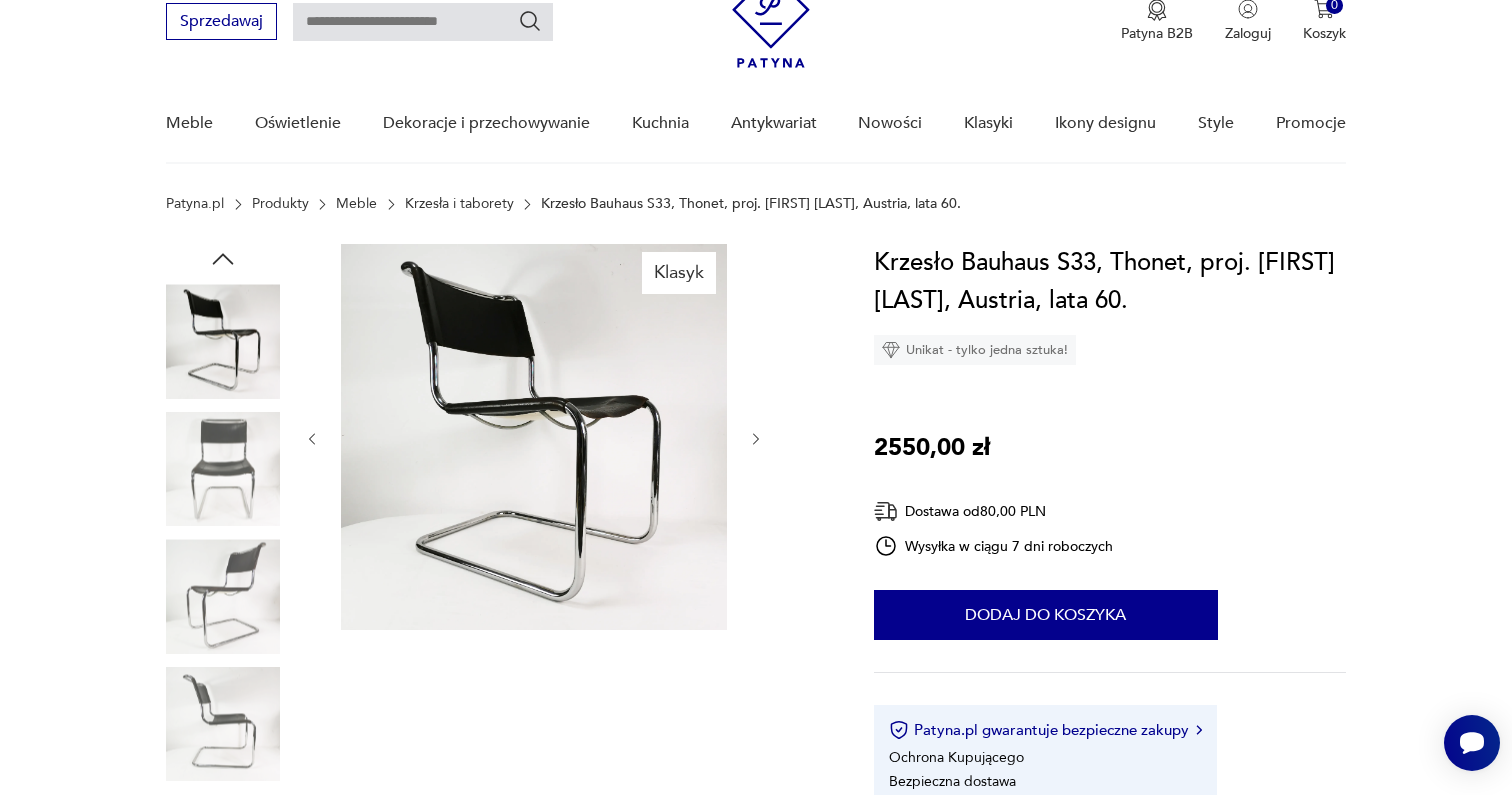 click at bounding box center [223, 469] 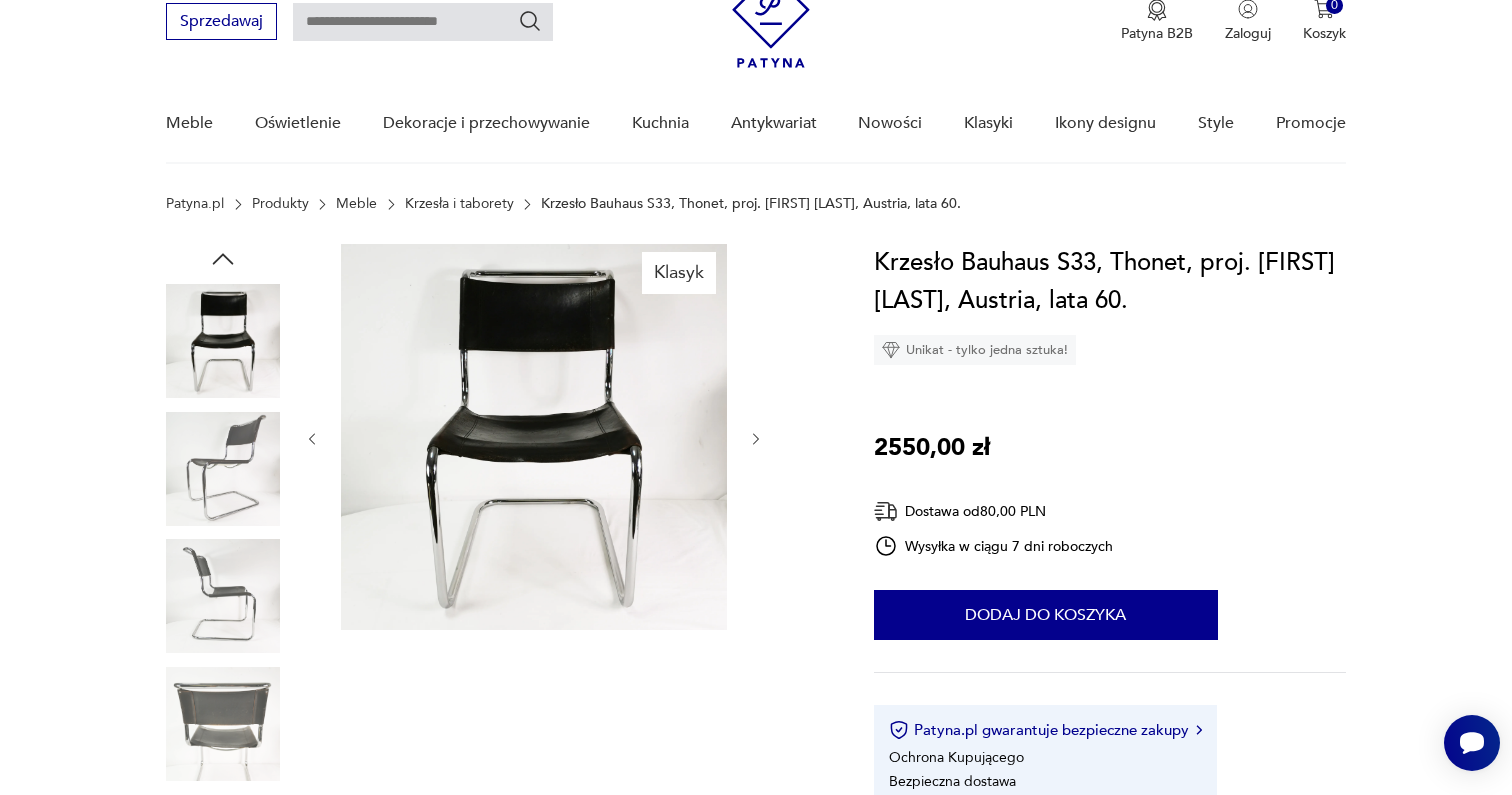 click at bounding box center (223, 469) 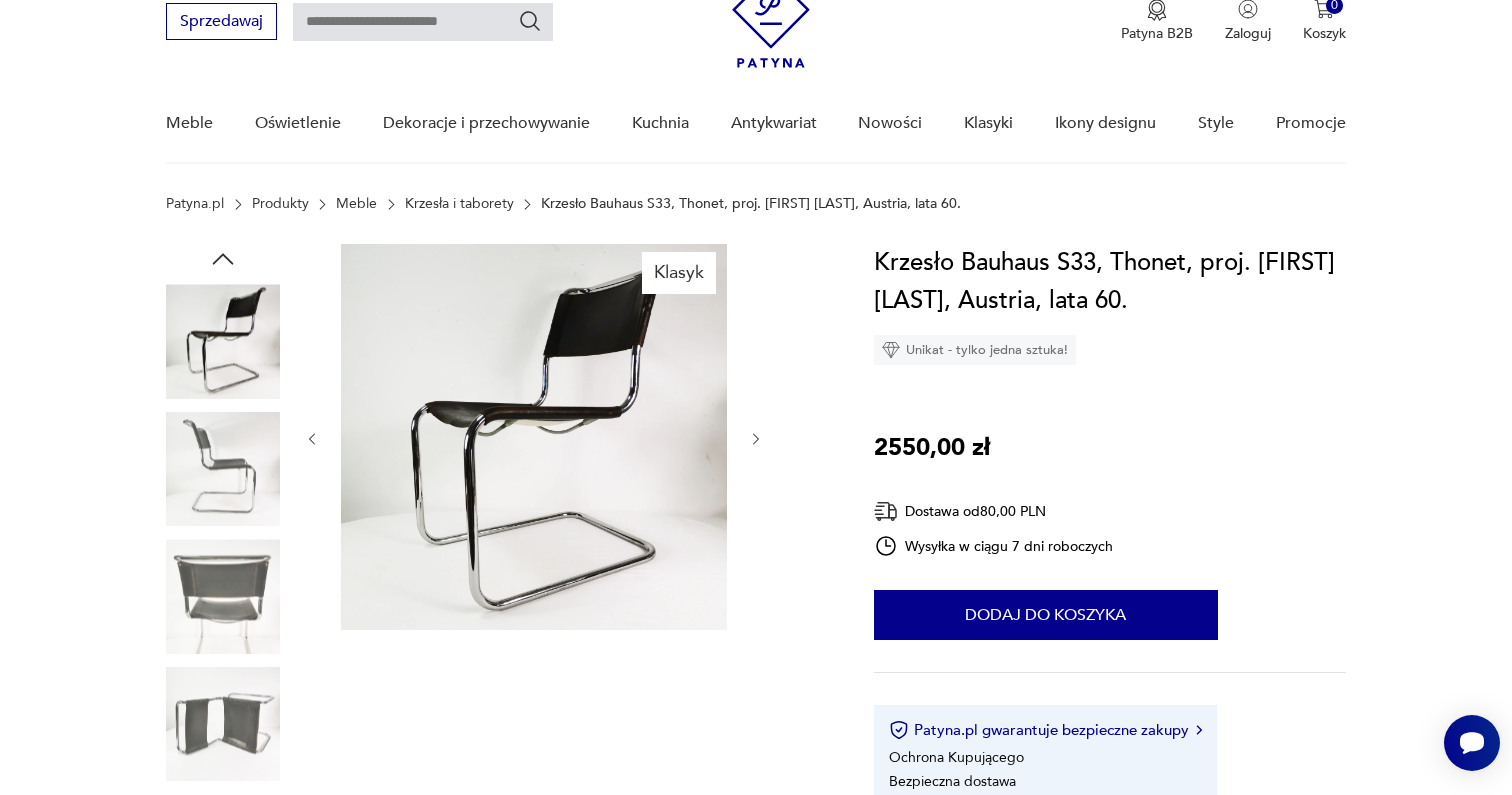 click at bounding box center (0, 0) 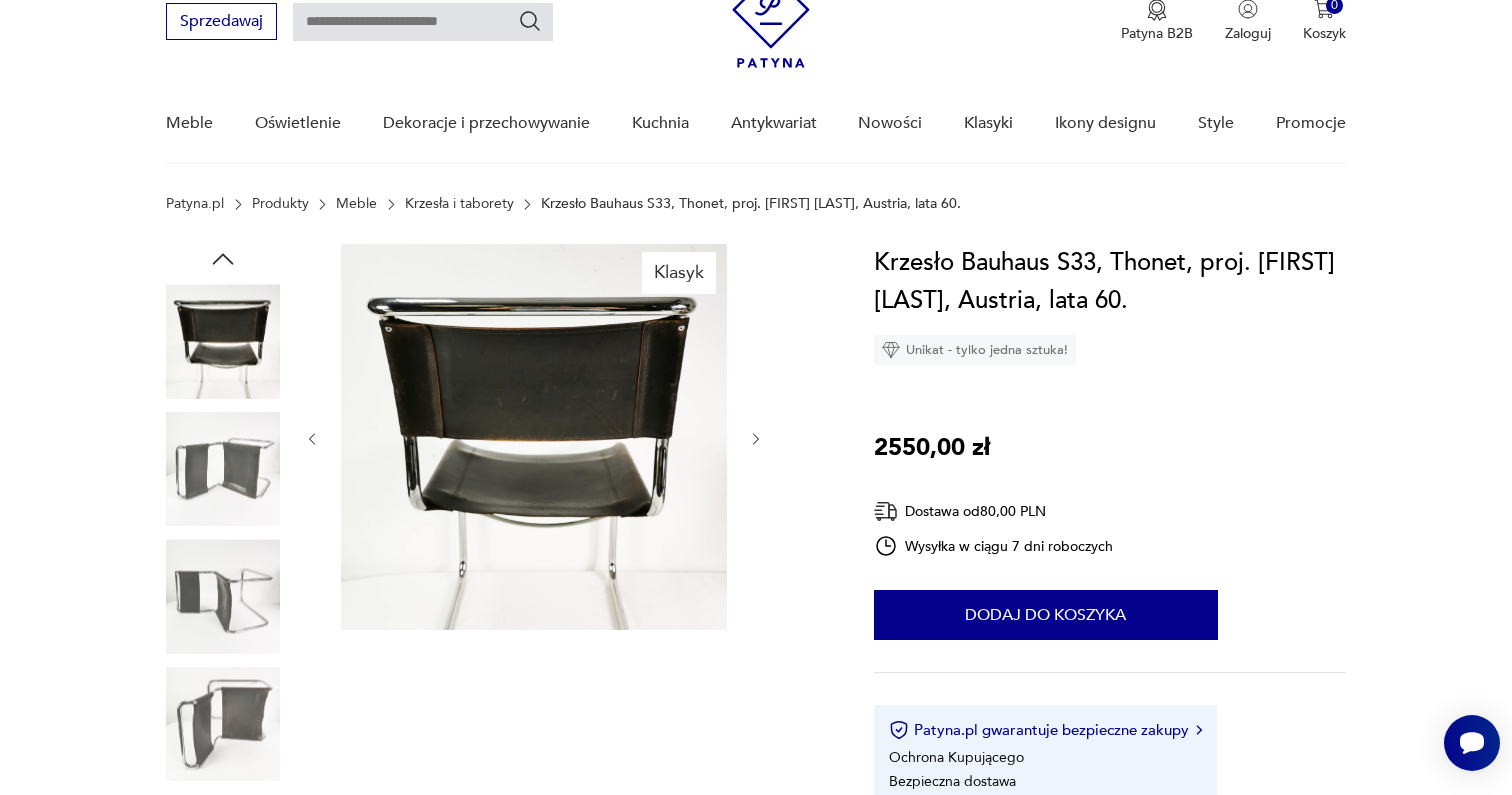 click at bounding box center (0, 0) 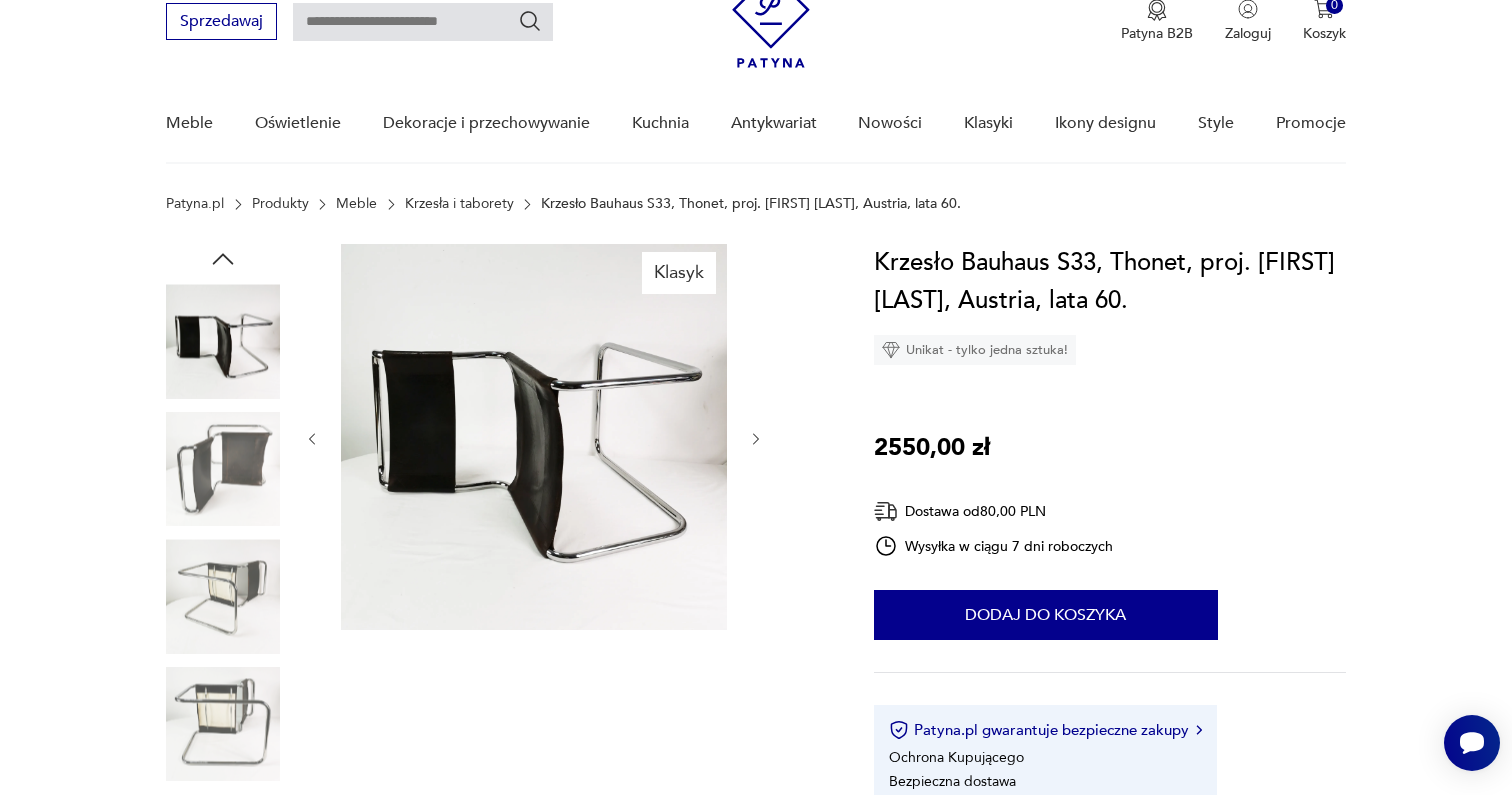 click at bounding box center (0, 0) 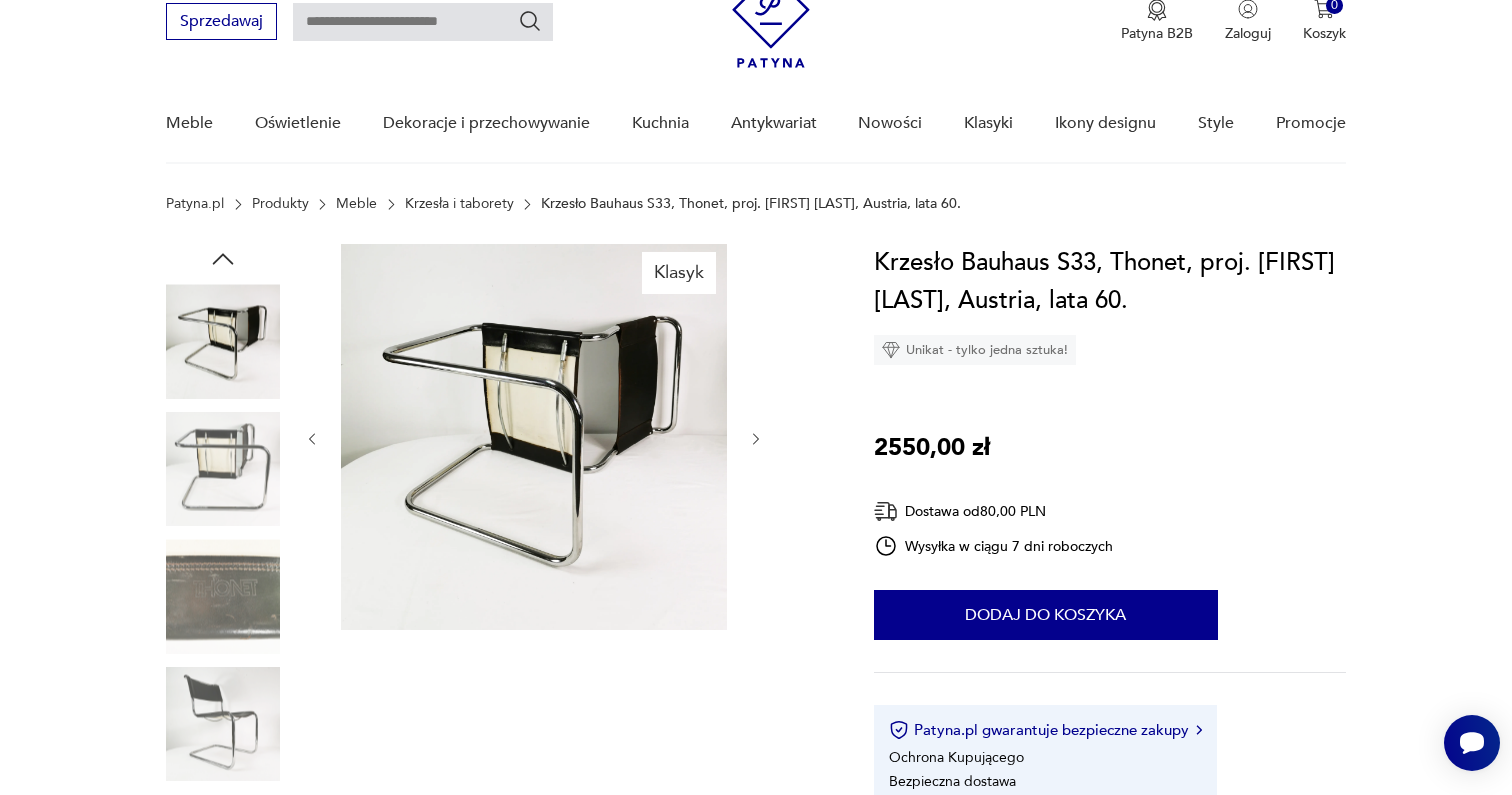 click at bounding box center (0, 0) 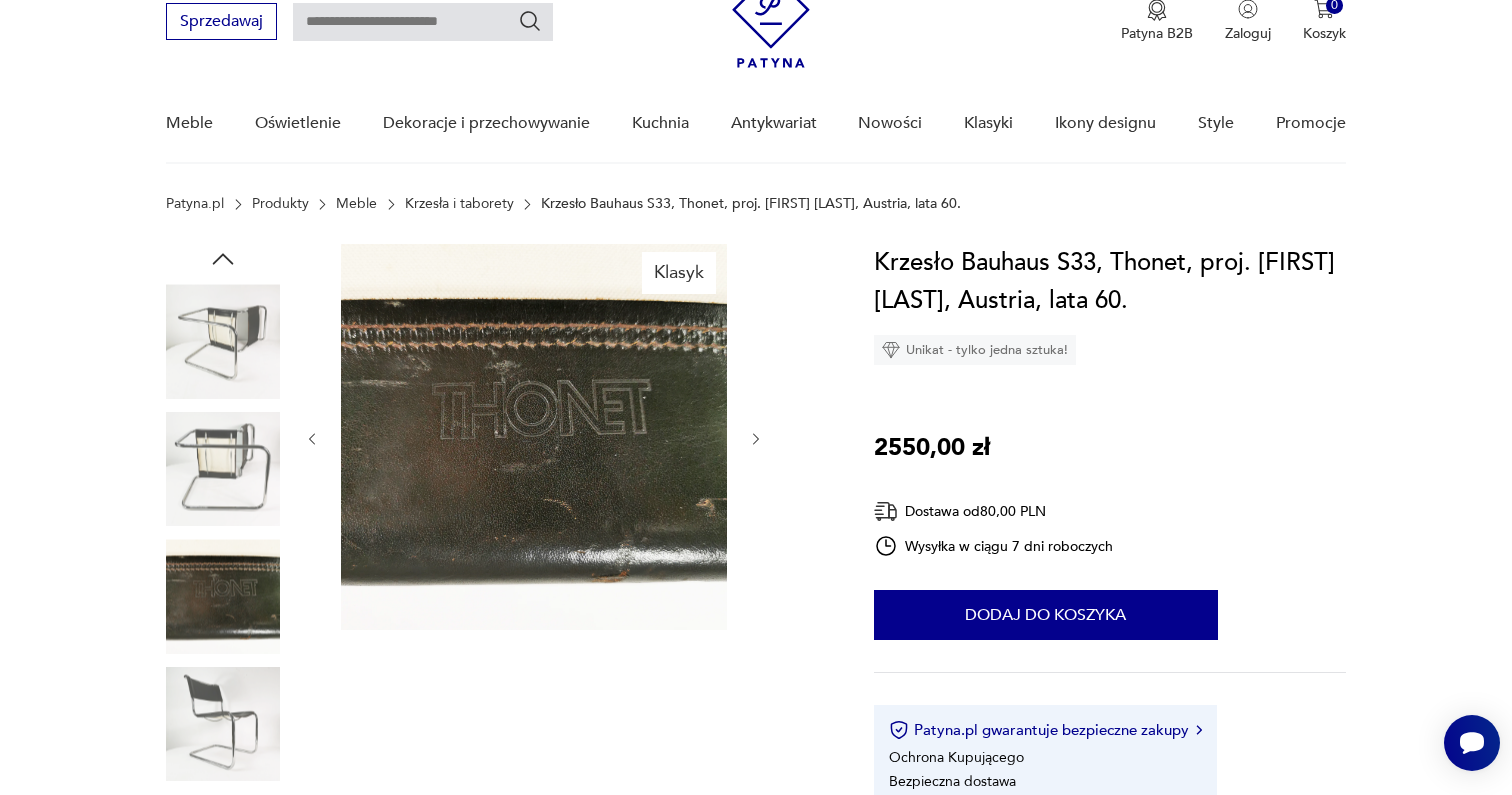 click at bounding box center (0, 0) 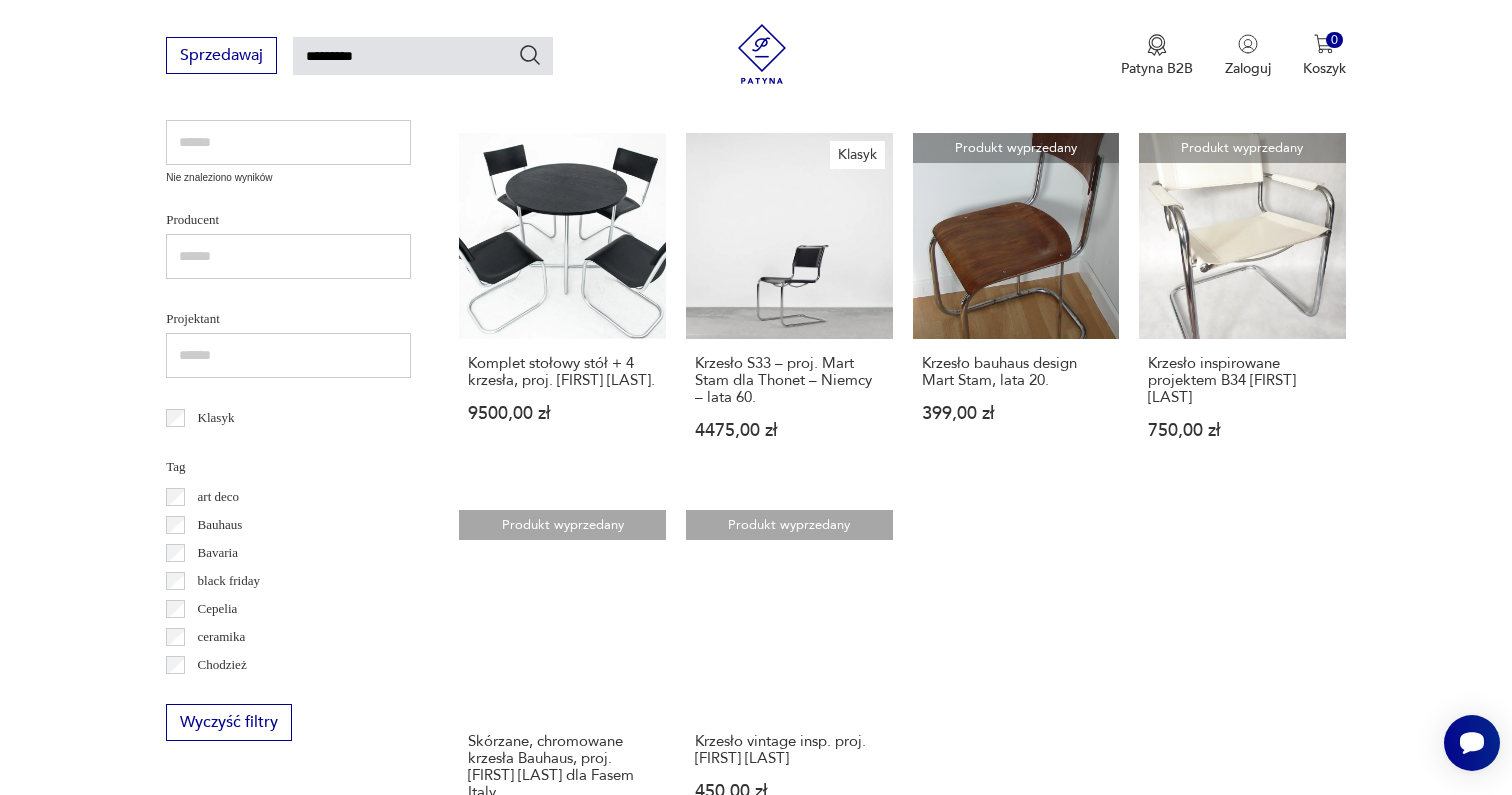 scroll, scrollTop: 534, scrollLeft: 0, axis: vertical 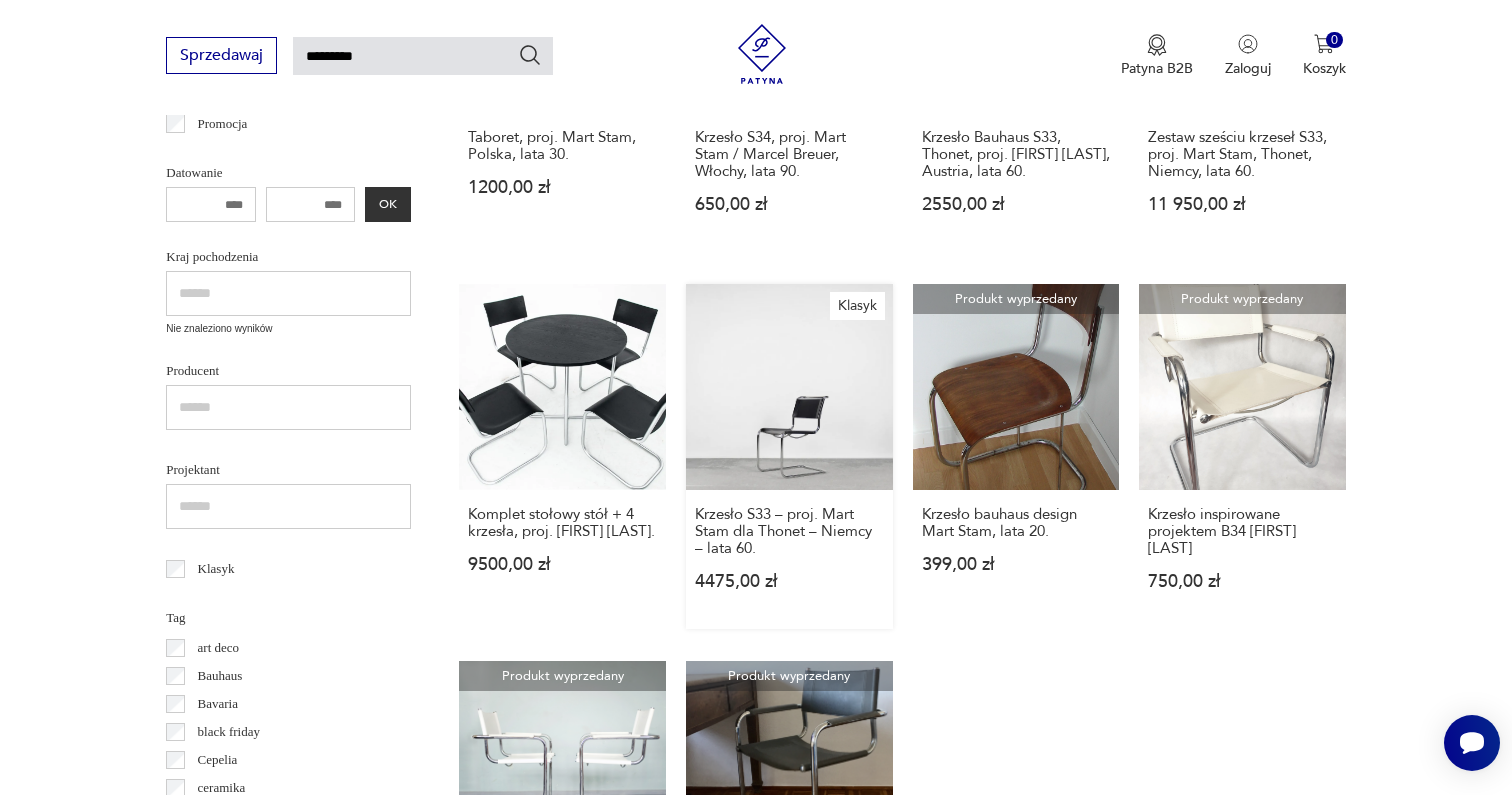 click on "Klasyk Krzesło S33 – proj. Mart Stam dla Thonet – Niemcy – lata 60. 4475,00 zł" at bounding box center [789, 457] 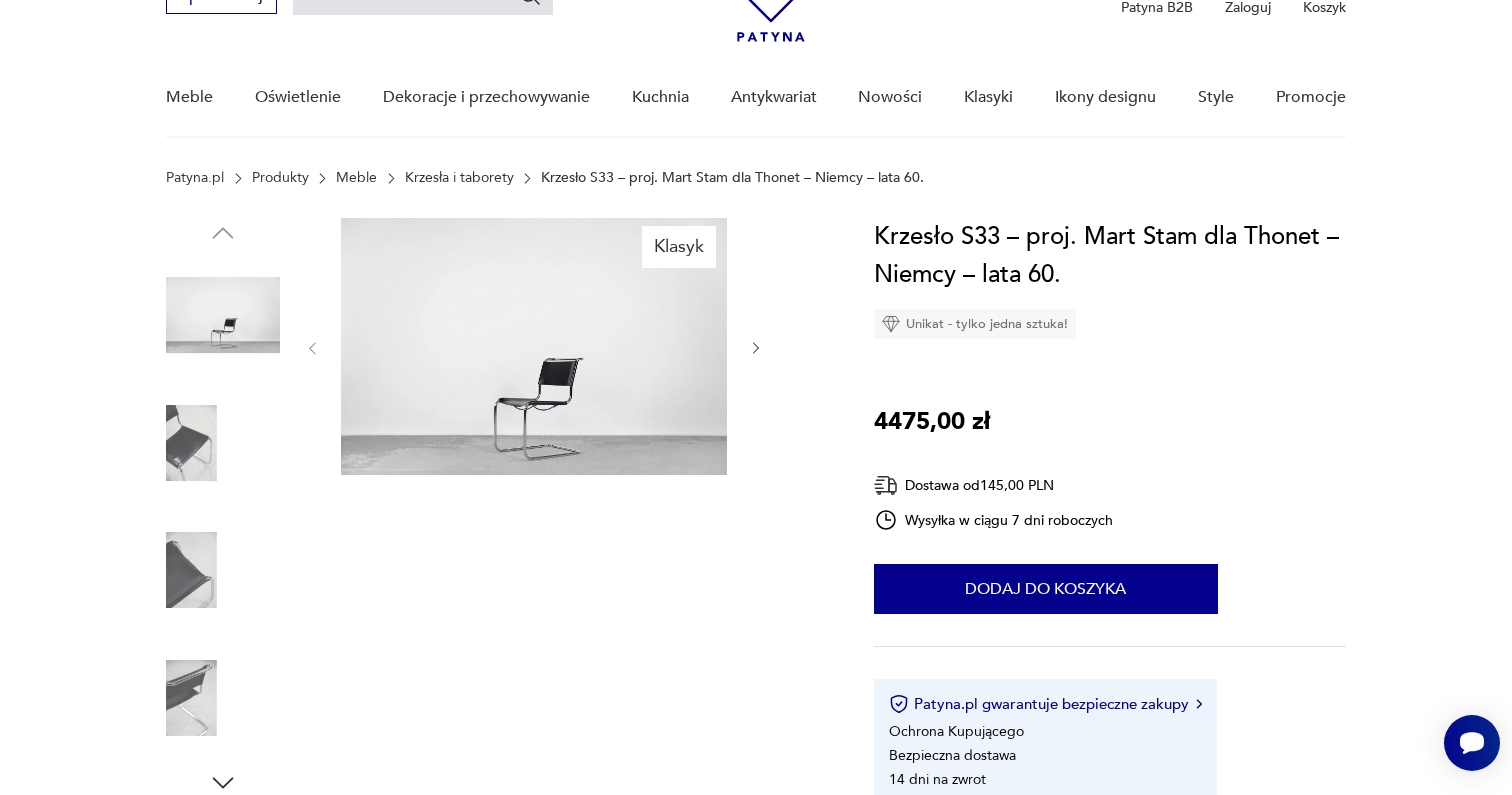 scroll, scrollTop: 114, scrollLeft: 0, axis: vertical 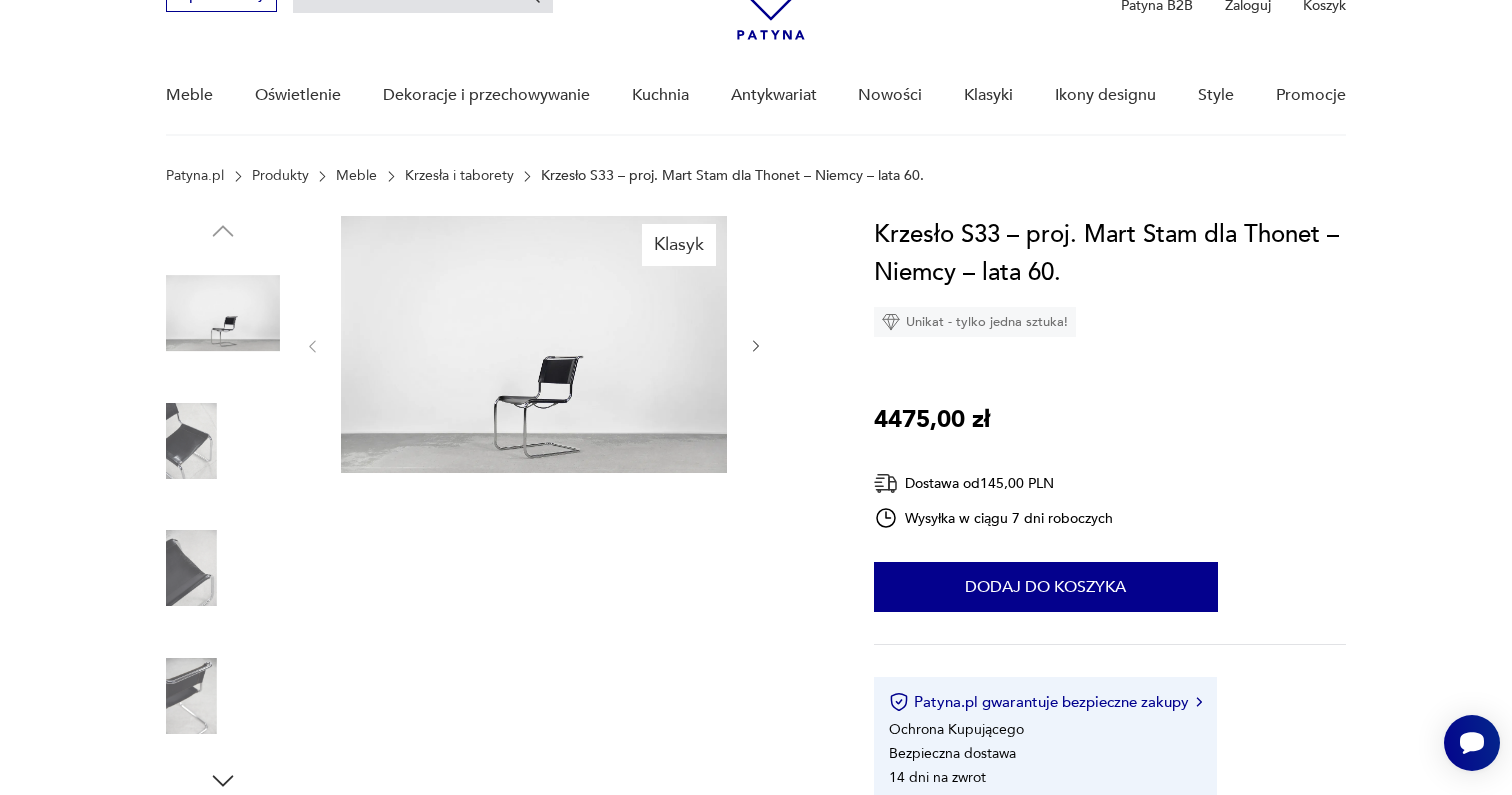 click at bounding box center [223, 441] 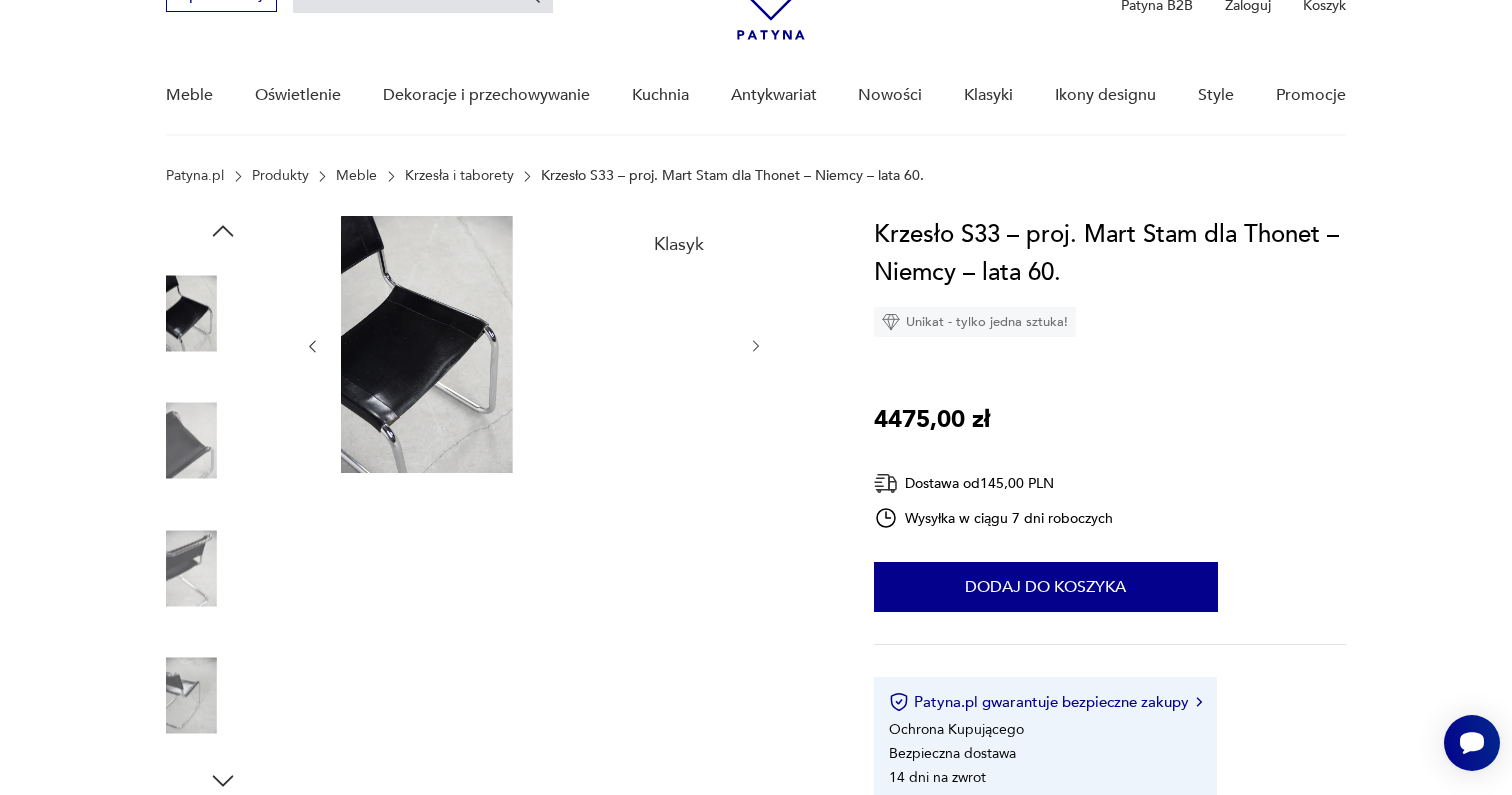 click at bounding box center [223, 441] 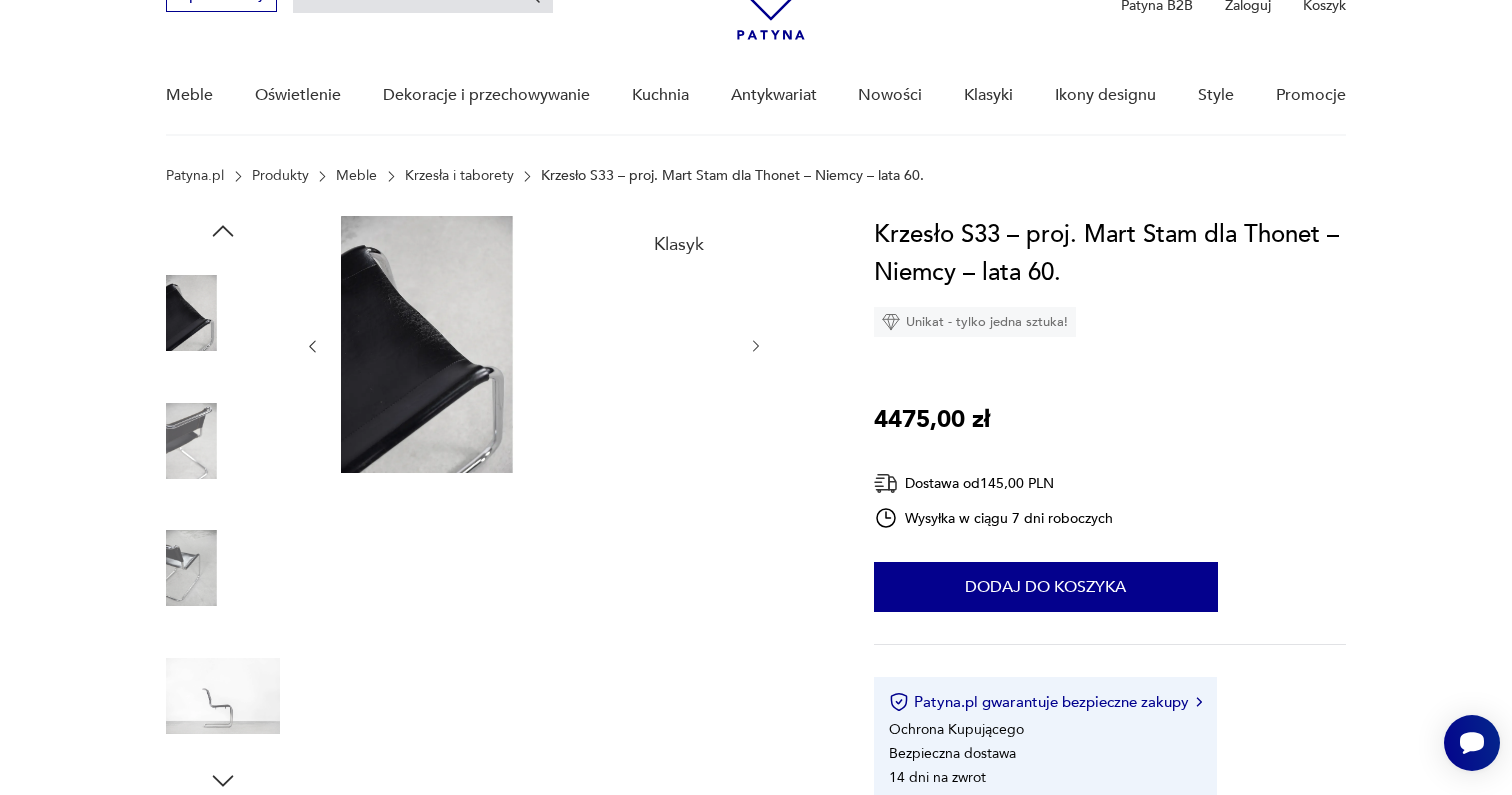 click at bounding box center (223, 441) 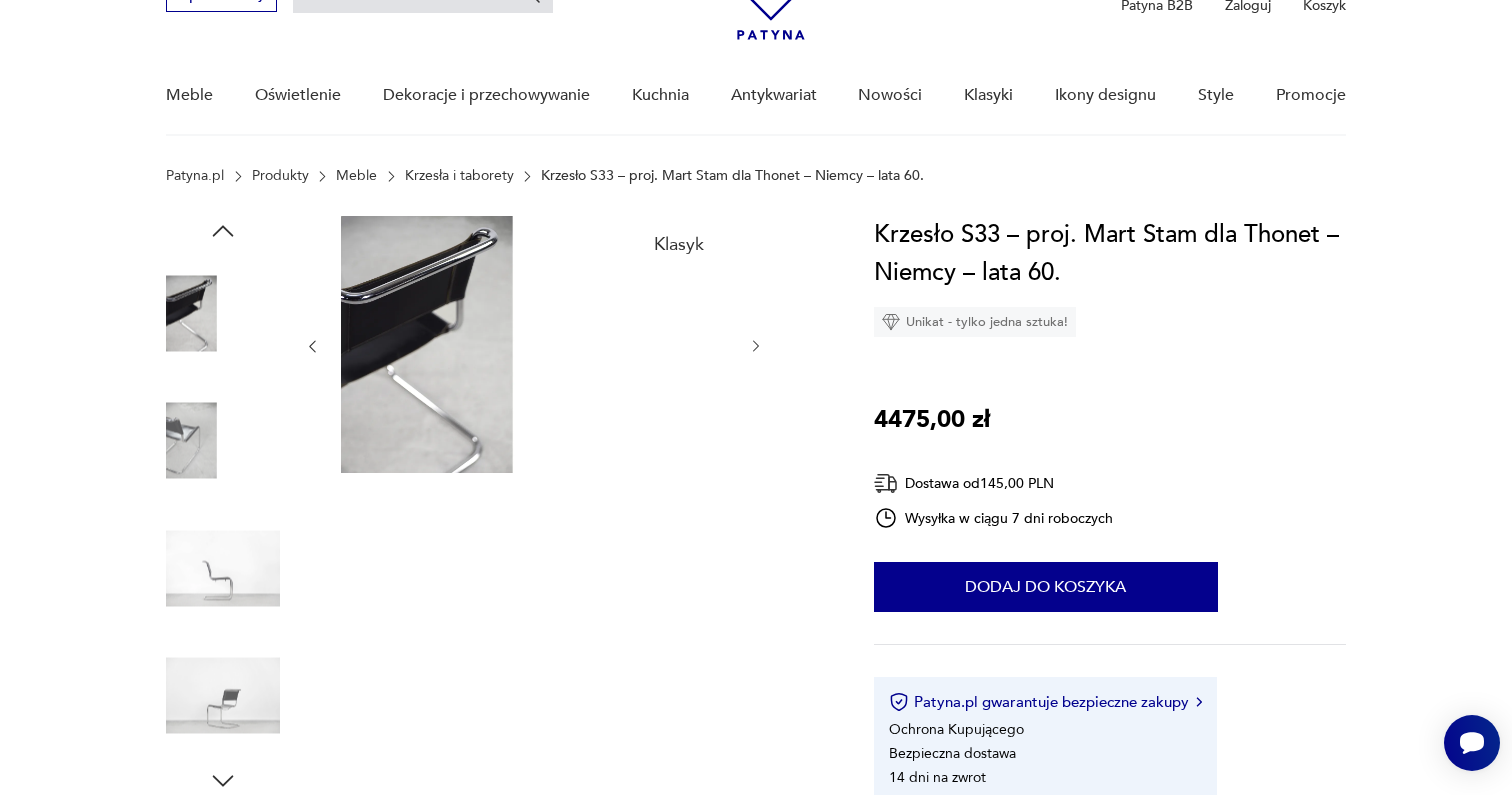click at bounding box center [223, 441] 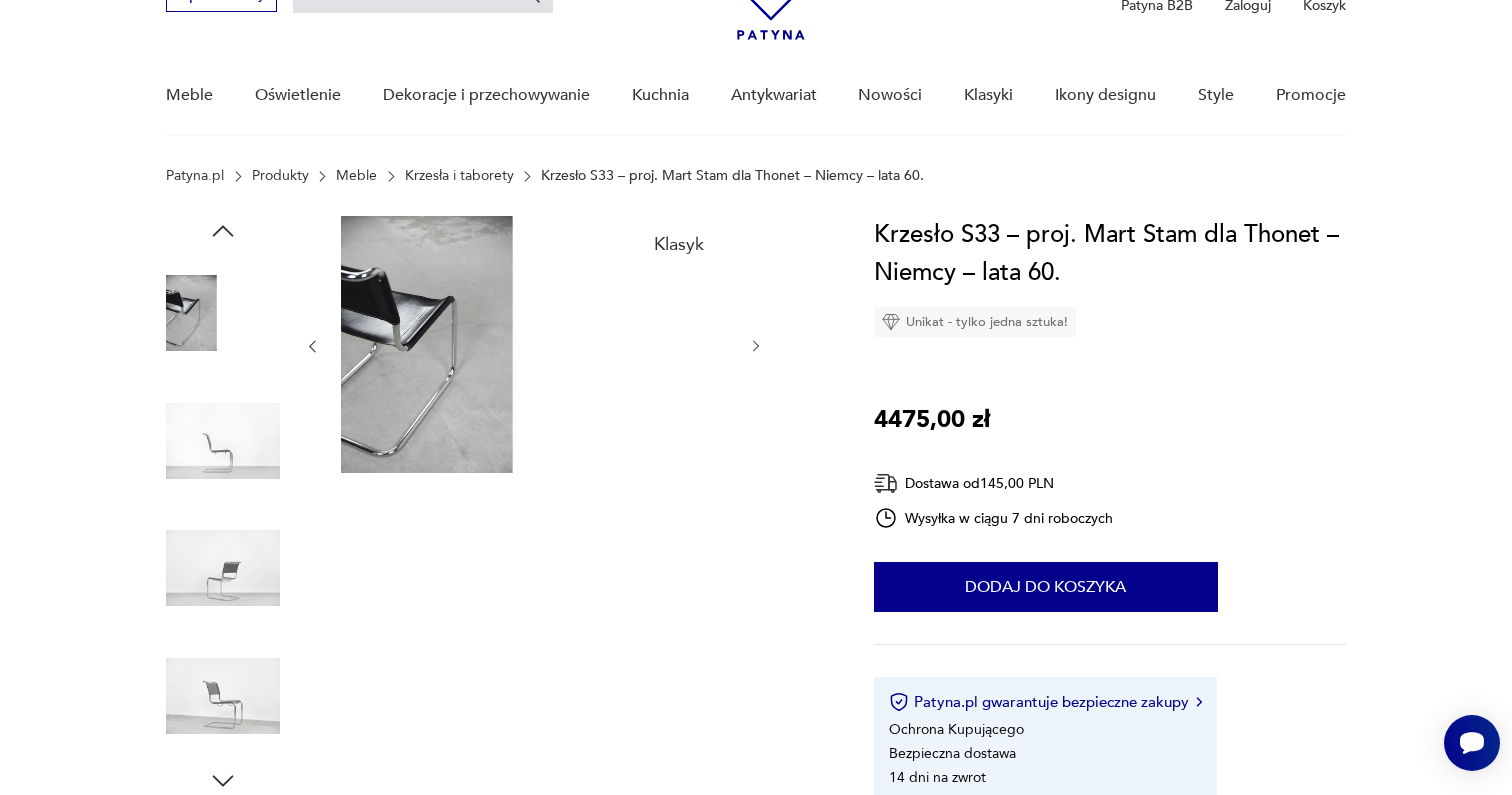 click at bounding box center (223, 443) 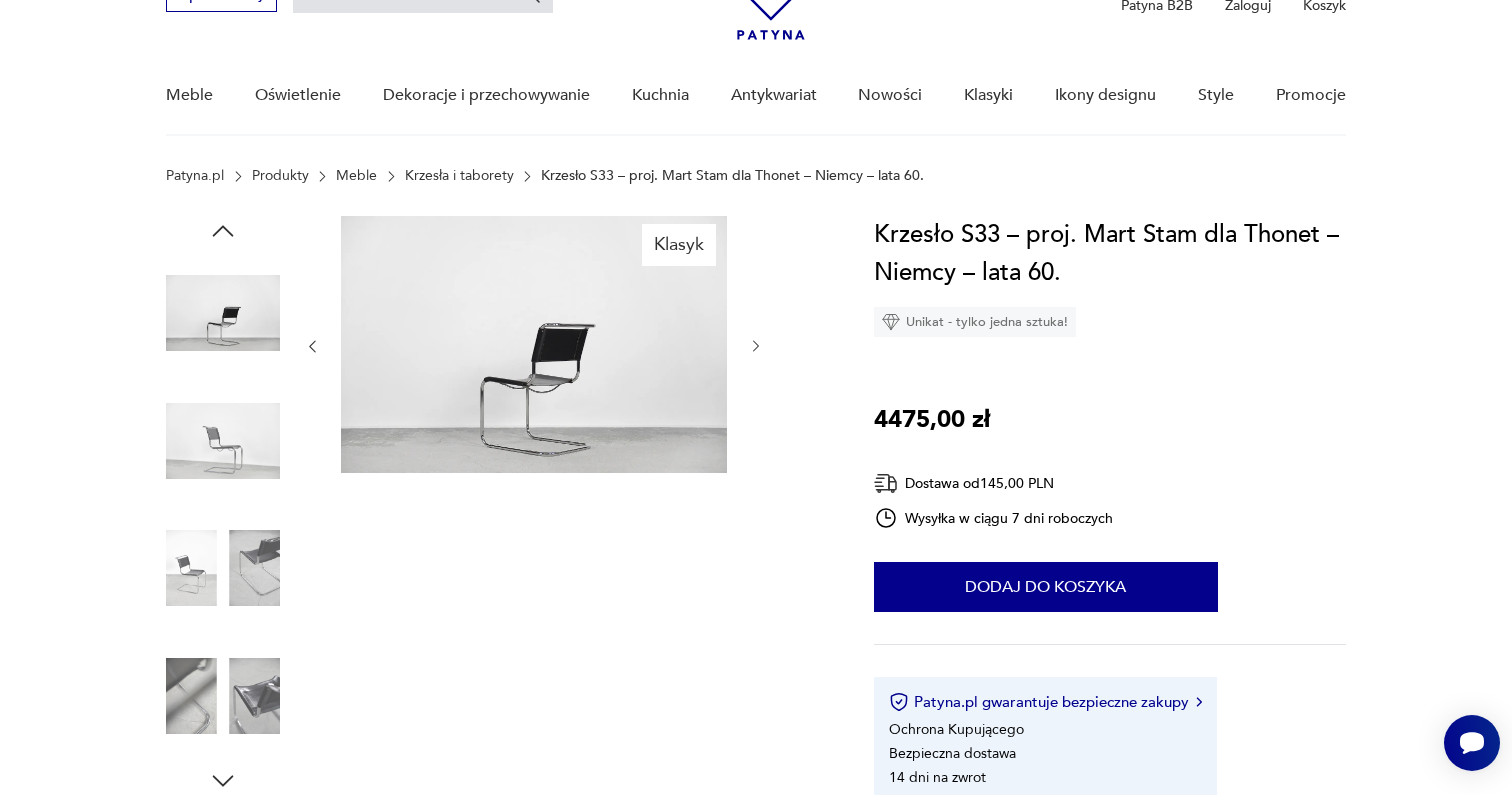 click at bounding box center [0, 0] 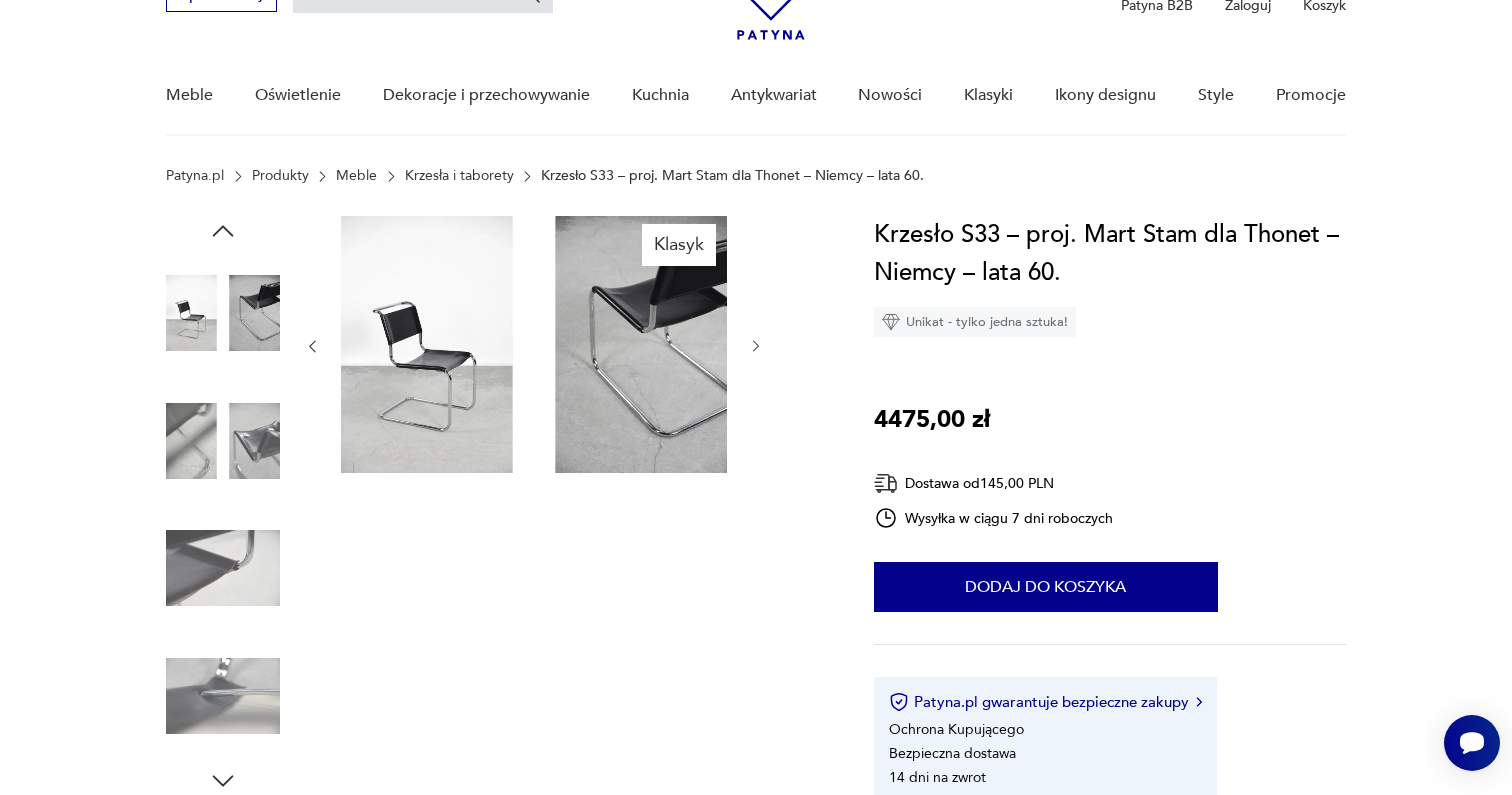 click at bounding box center (223, 441) 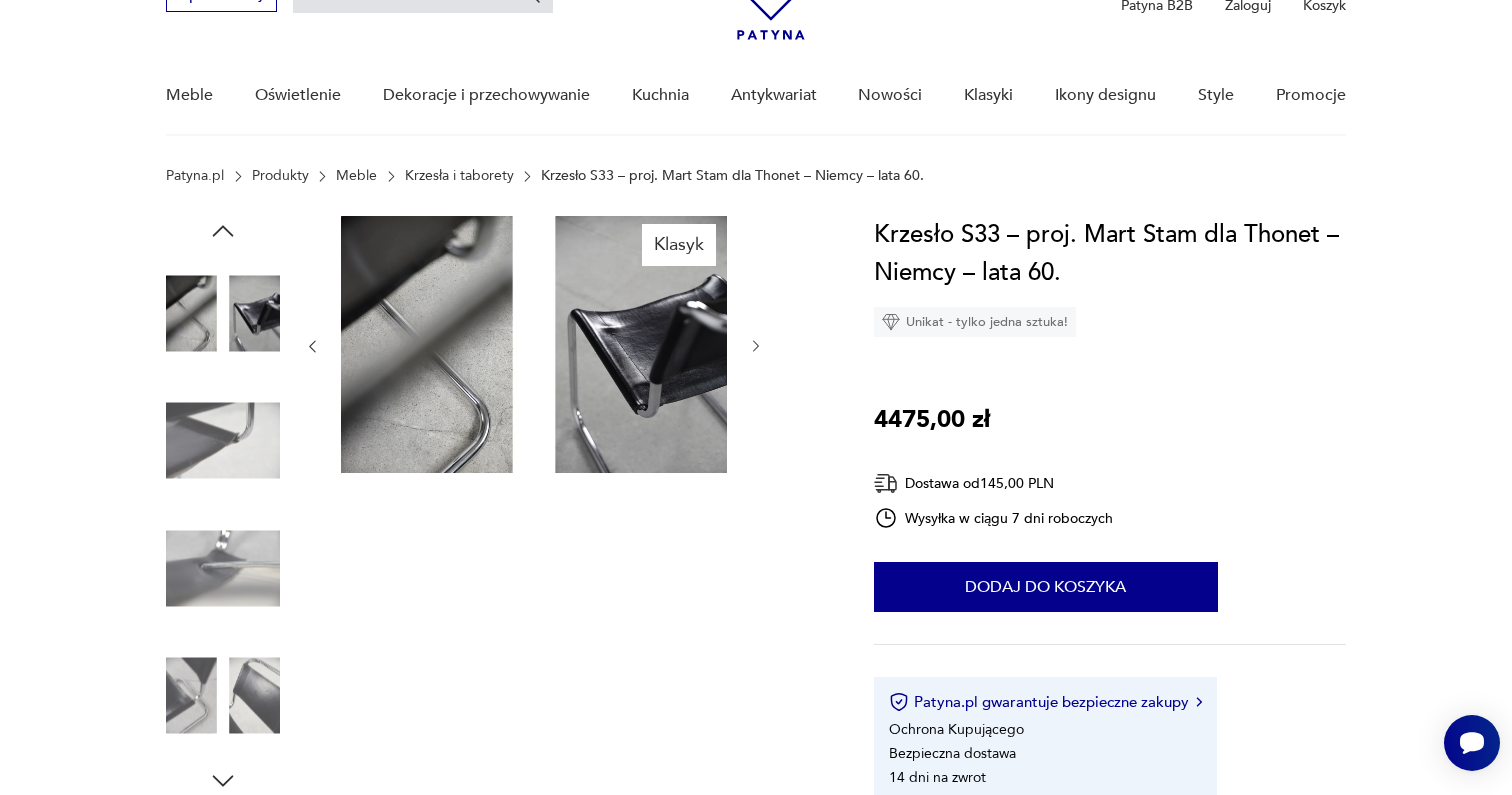 click at bounding box center [223, 441] 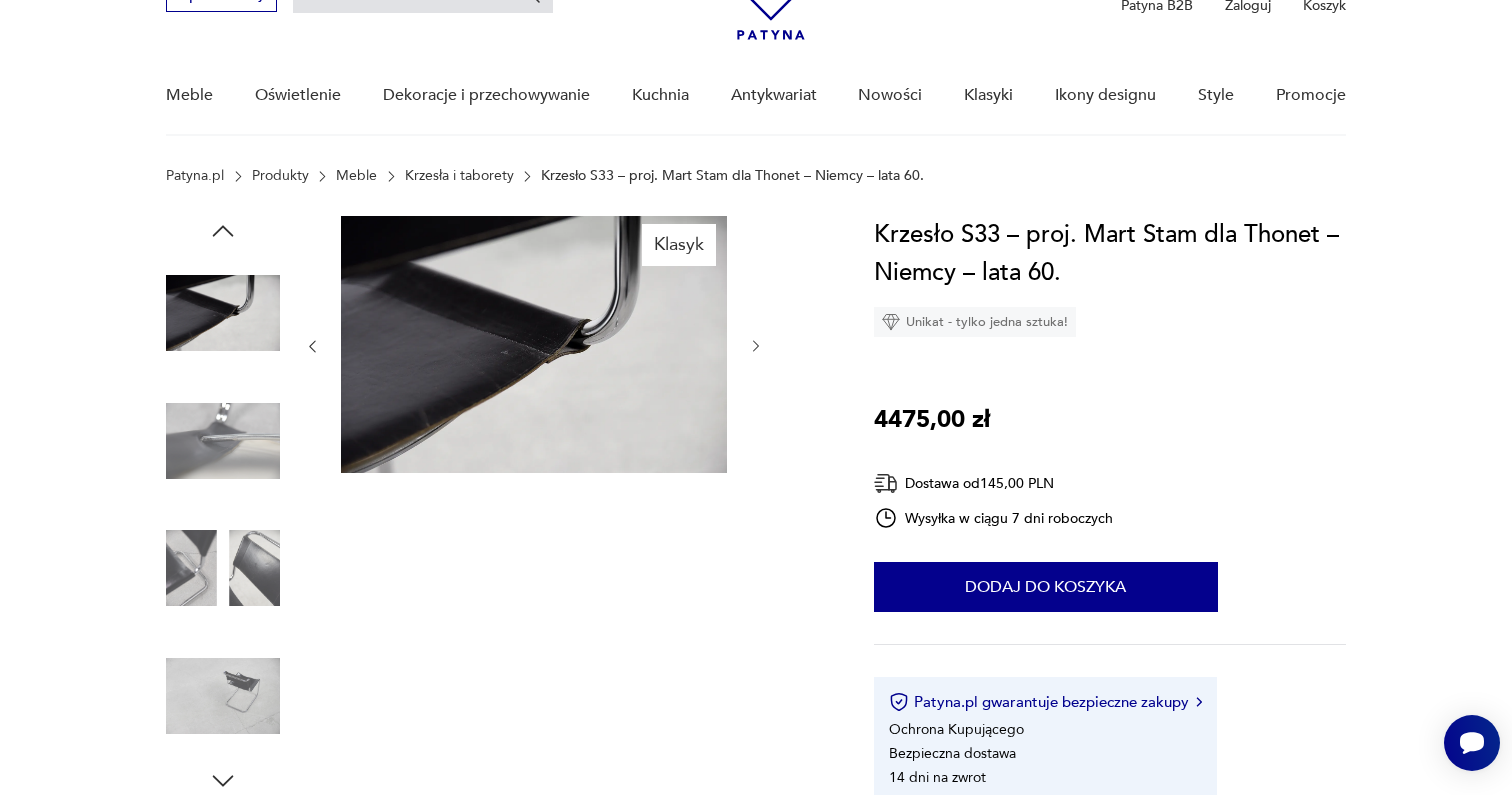 click at bounding box center (0, 0) 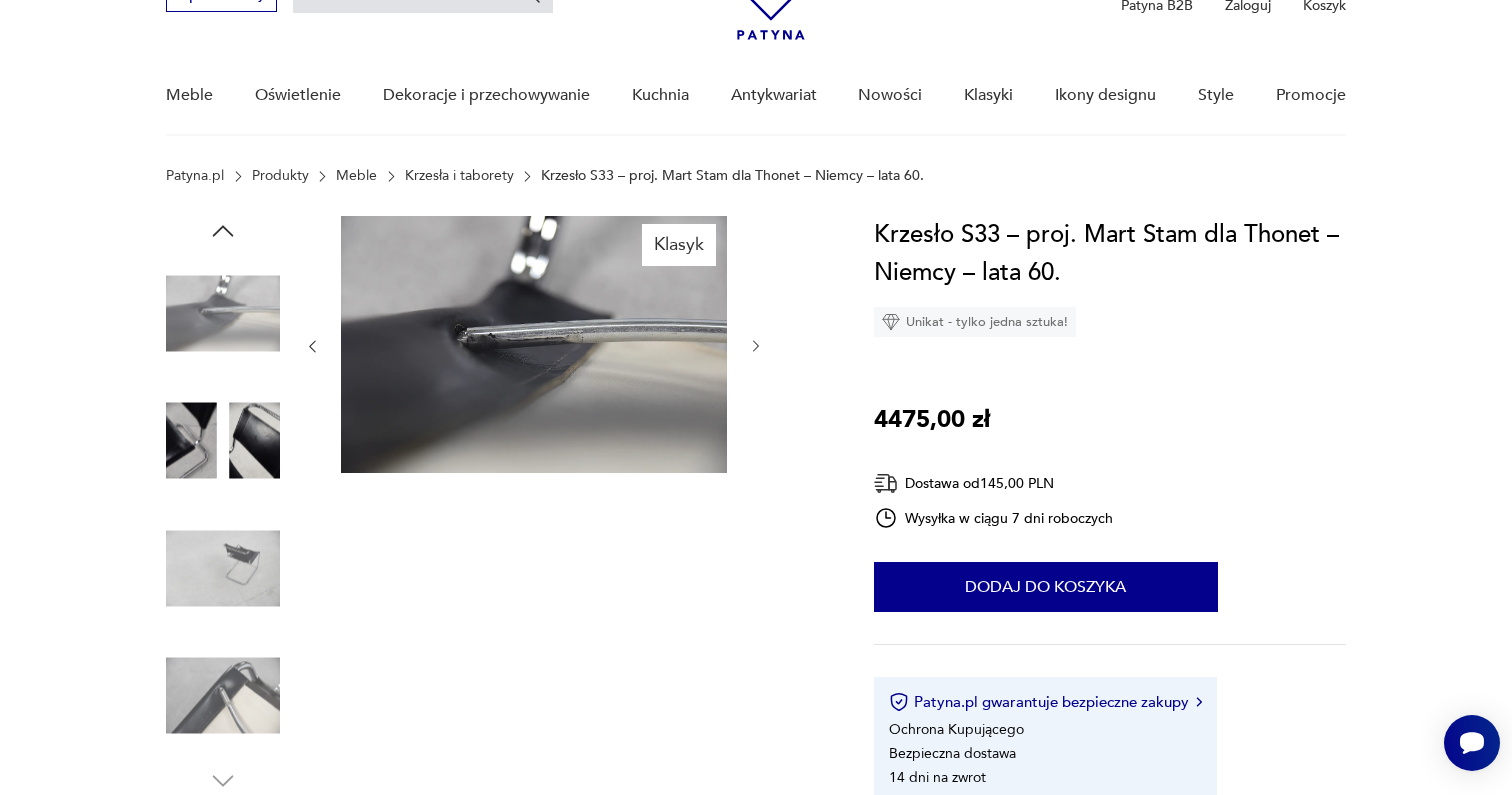click at bounding box center (0, 0) 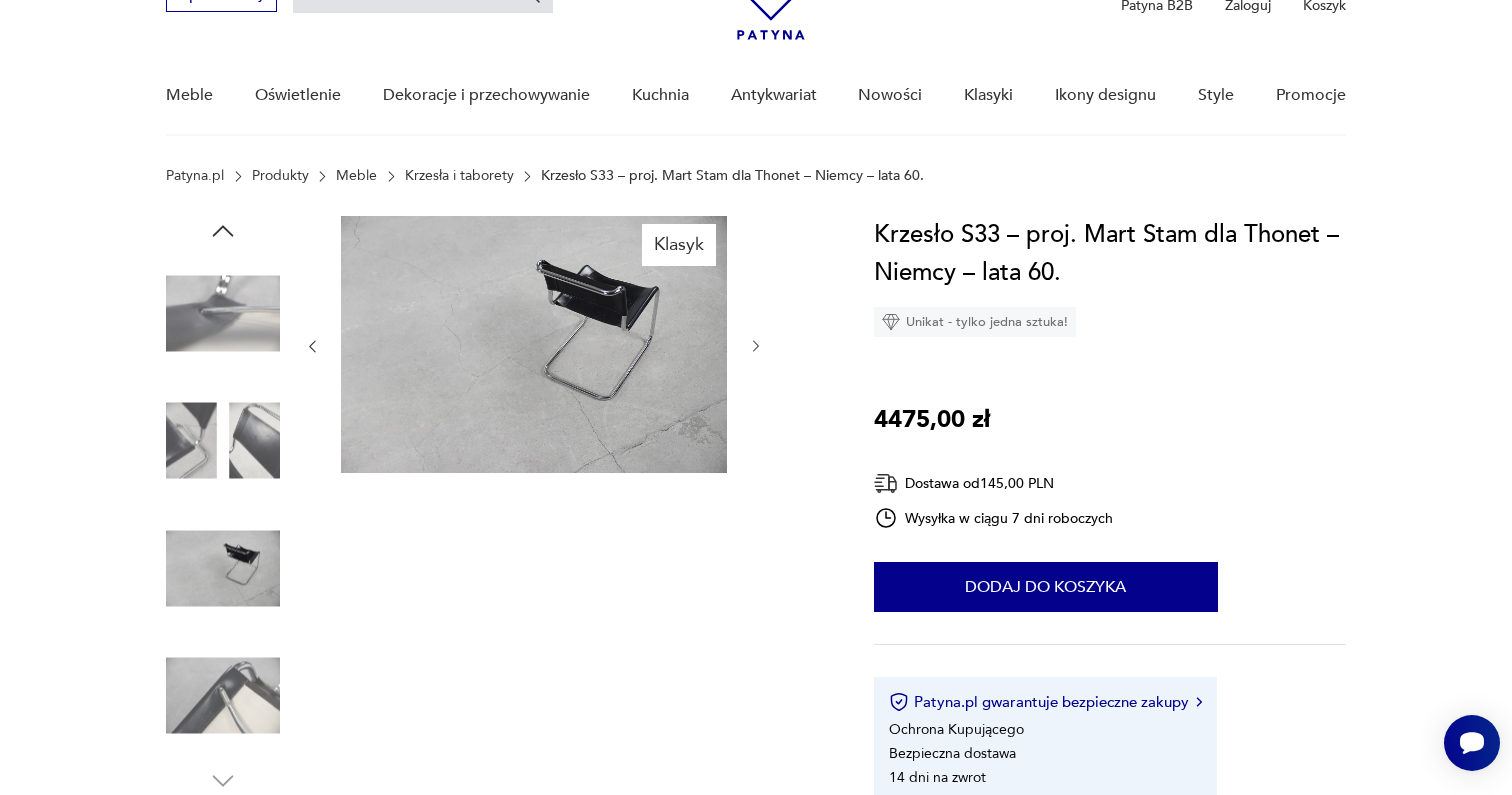 click at bounding box center (0, 0) 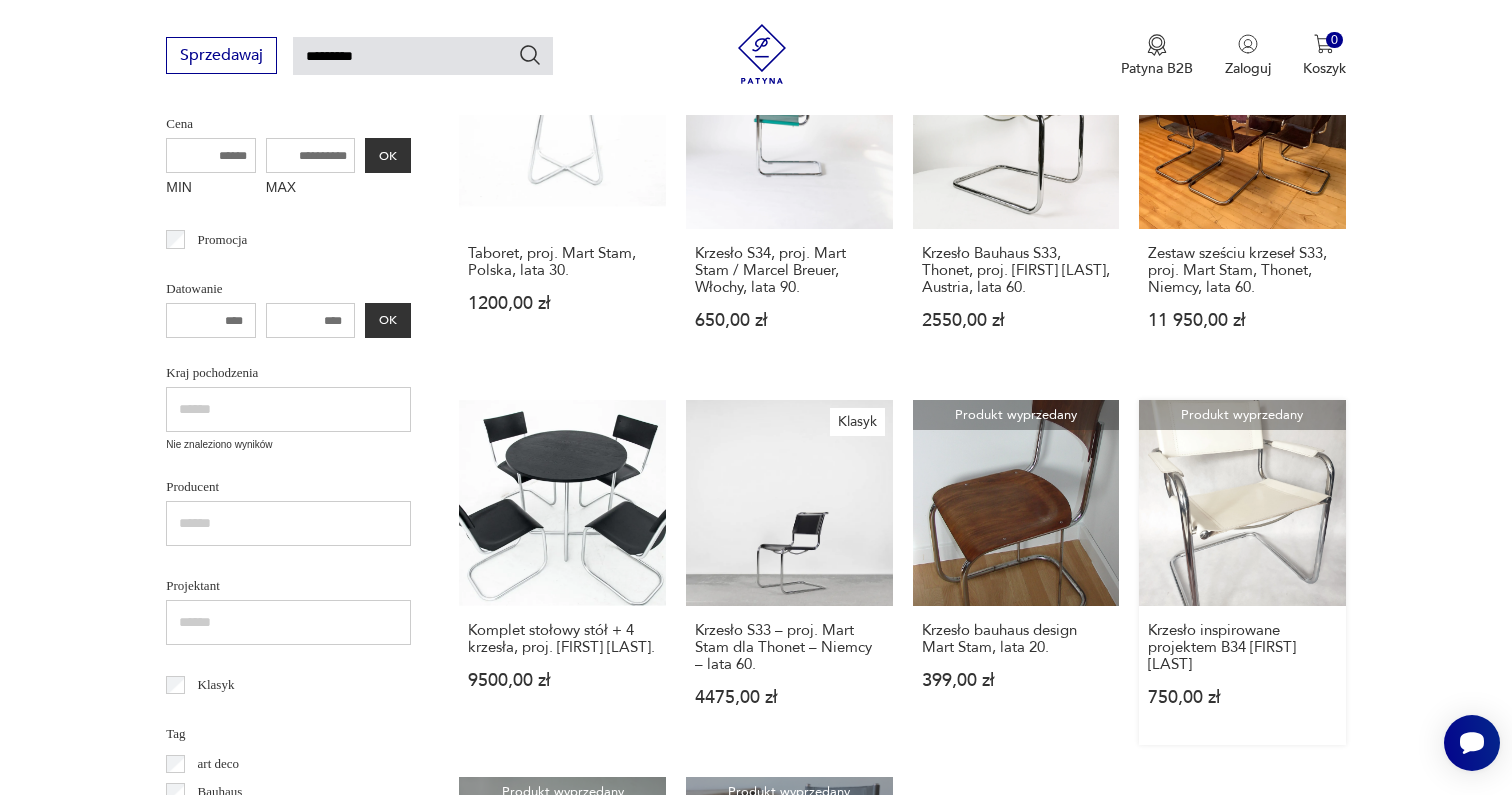 scroll, scrollTop: 0, scrollLeft: 0, axis: both 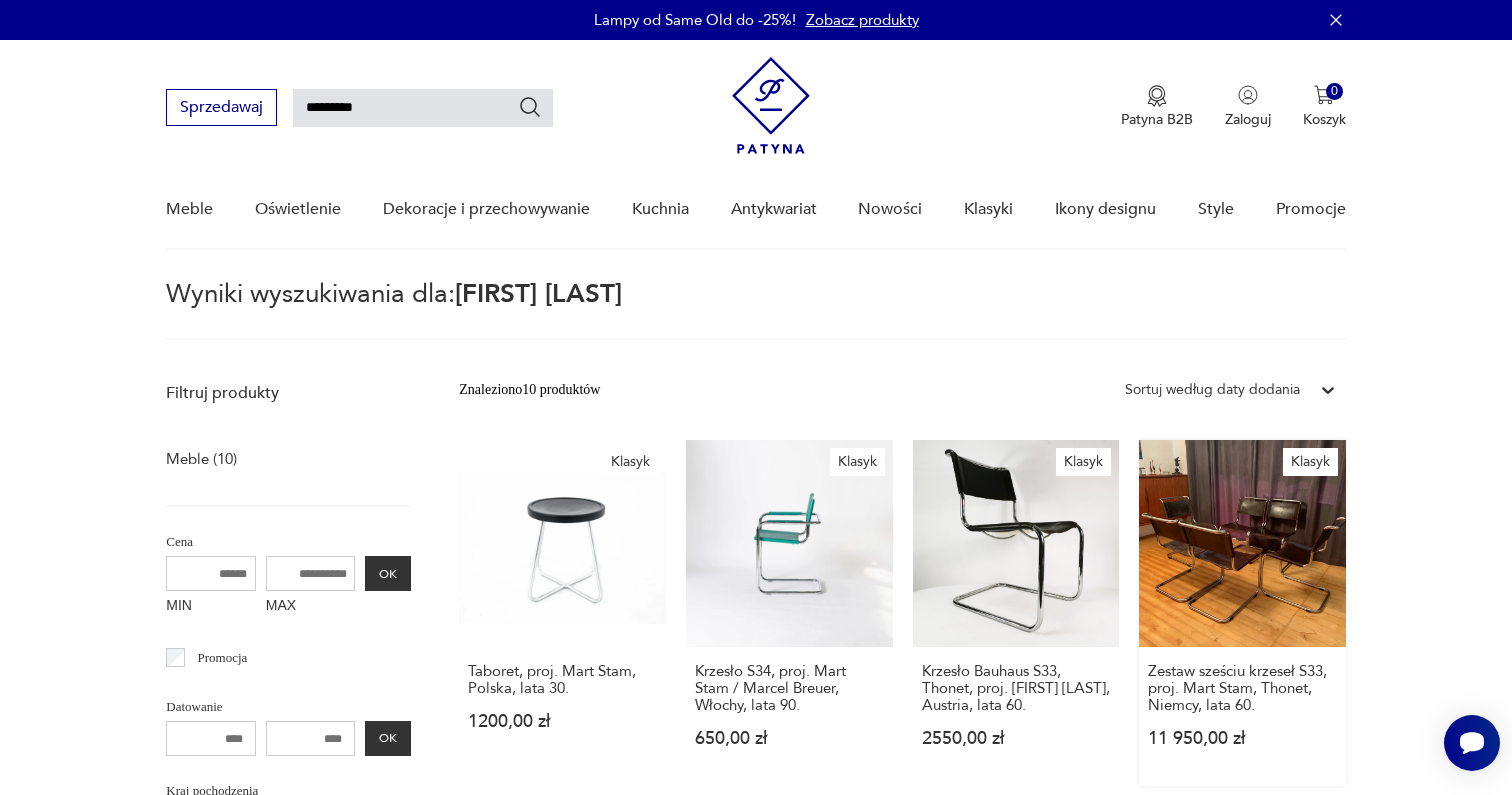 click on "Klasyk Zestaw sześciu krzeseł S33, proj. Mart Stam, Thonet, Niemcy, lata 60. 11 950,00 zł" at bounding box center [1242, 613] 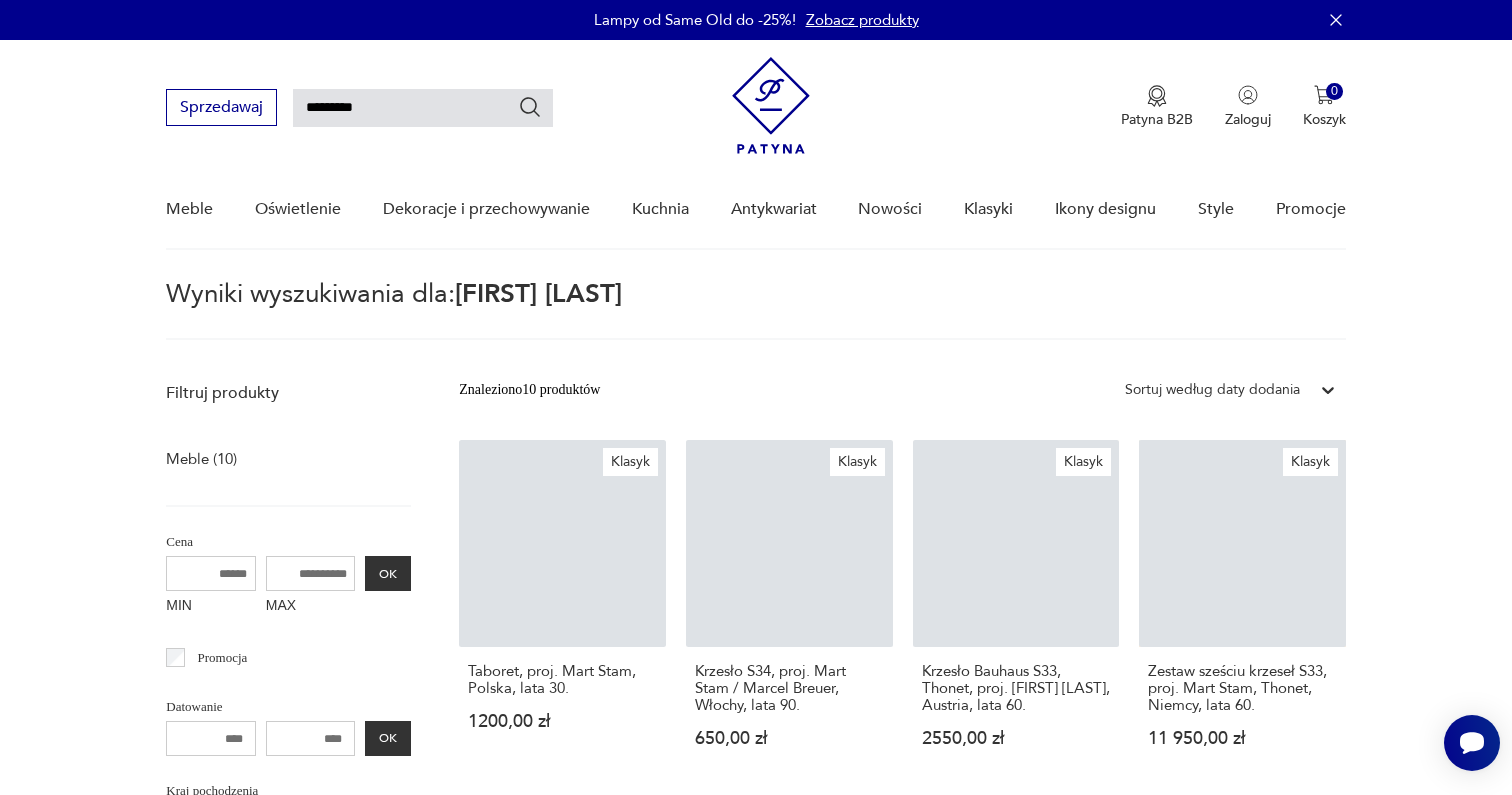 click on "*********" at bounding box center (423, 108) 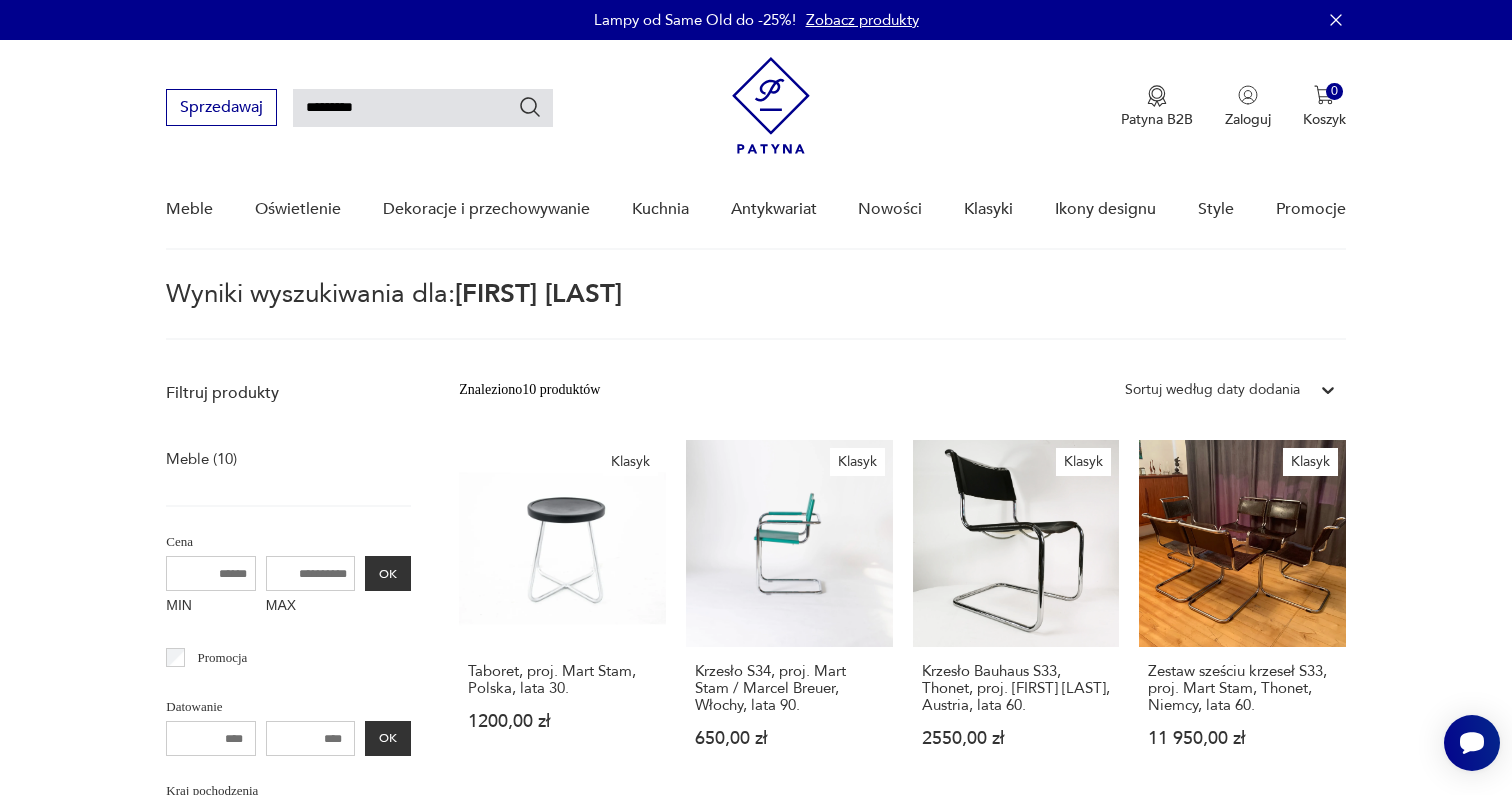 click on "*********" at bounding box center [423, 108] 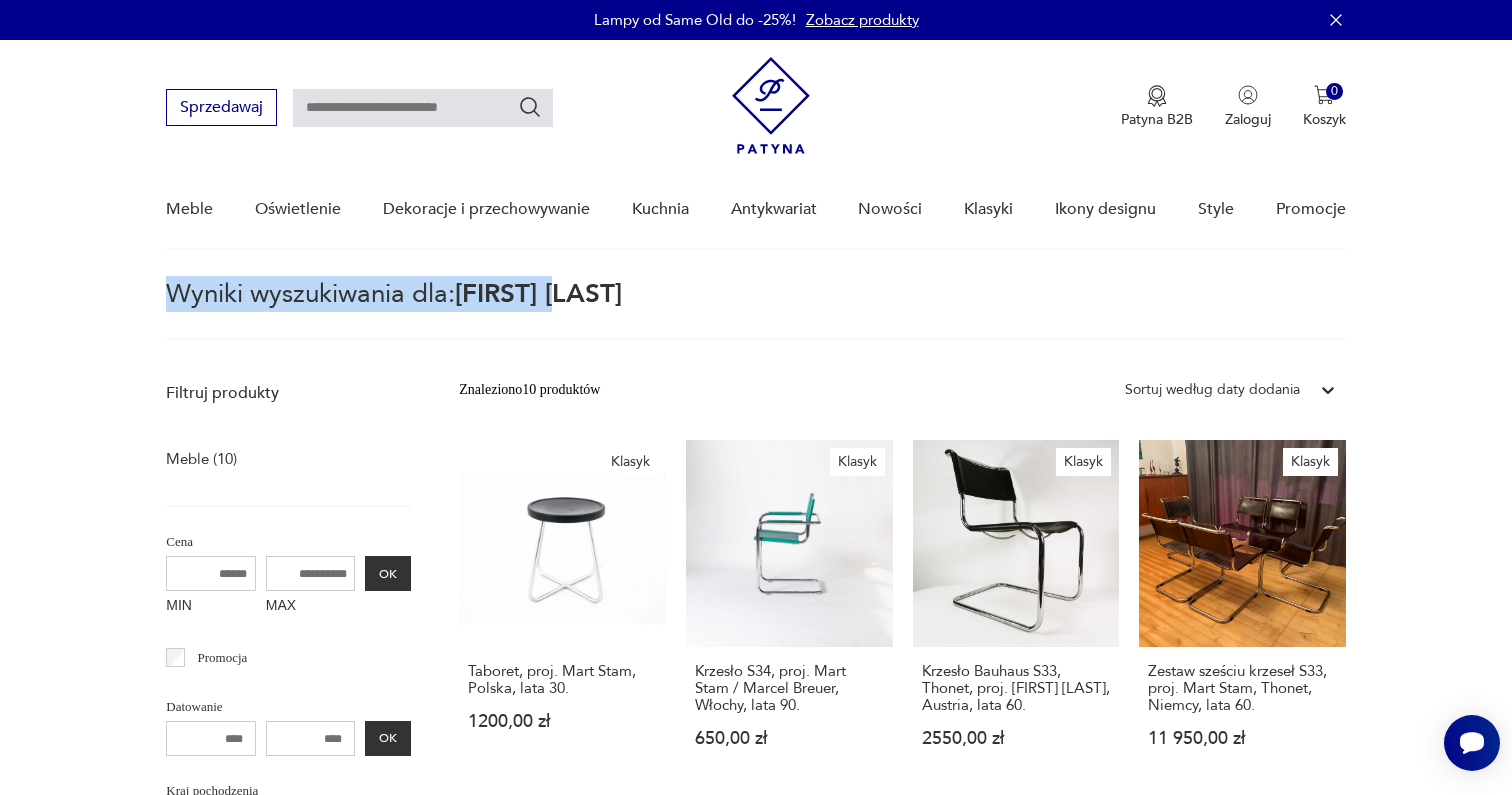 drag, startPoint x: 144, startPoint y: 296, endPoint x: 652, endPoint y: 293, distance: 508.00885 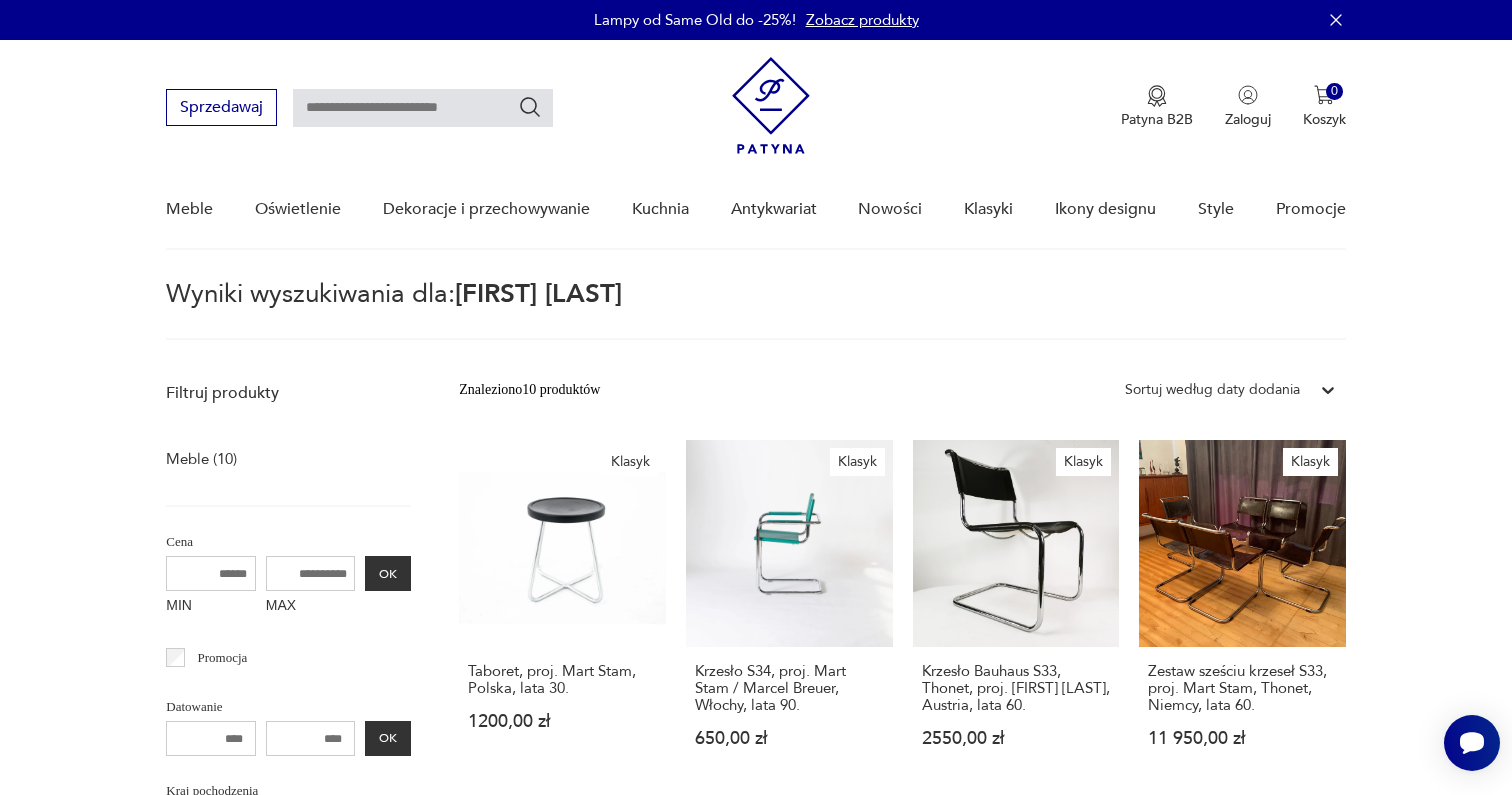 click on "Filtruj produkty Meble (10) Cena MIN MAX OK Promocja Datowanie OK Kraj pochodzenia Nie znaleziono wyników Producent Projektant Klasyk Tag art deco Bauhaus Bavaria black friday Cepelia ceramika Chodzież Ćmielów Wyczyść filtry Znaleziono  10   produktów Filtruj Sortuj według daty dodania Sortuj według daty dodania Klasyk Taboret, proj. Mart Stam, Polska, lata 30. 1200,00 zł Klasyk Krzesło S34, proj. Mart Stam / Marcel Breuer, Włochy, lata 90. 650,00 zł Klasyk Krzesło Bauhaus S33, Thonet, proj. Mart Stam, Austria, lata 60. 2550,00 zł Klasyk Zestaw sześciu krzeseł S33, proj. Mart Stam, Thonet, Niemcy, lata 60. 11 950,00 zł Komplet stołowy stół + 4 krzesła, proj. Mart Stam. 9500,00 zł Klasyk Krzesło S33 – proj. Mart Stam dla Thonet – Niemcy – lata 60. 4475,00 zł Produkt wyprzedany Krzesło bauhaus design Mart Stam, lata 20. 399,00 zł Produkt wyprzedany Krzesło inspirowane projektem B34 Mart Stam 750,00 zł Produkt wyprzedany 850,00 zł Produkt wyprzedany 450,00 zł" at bounding box center (756, 1013) 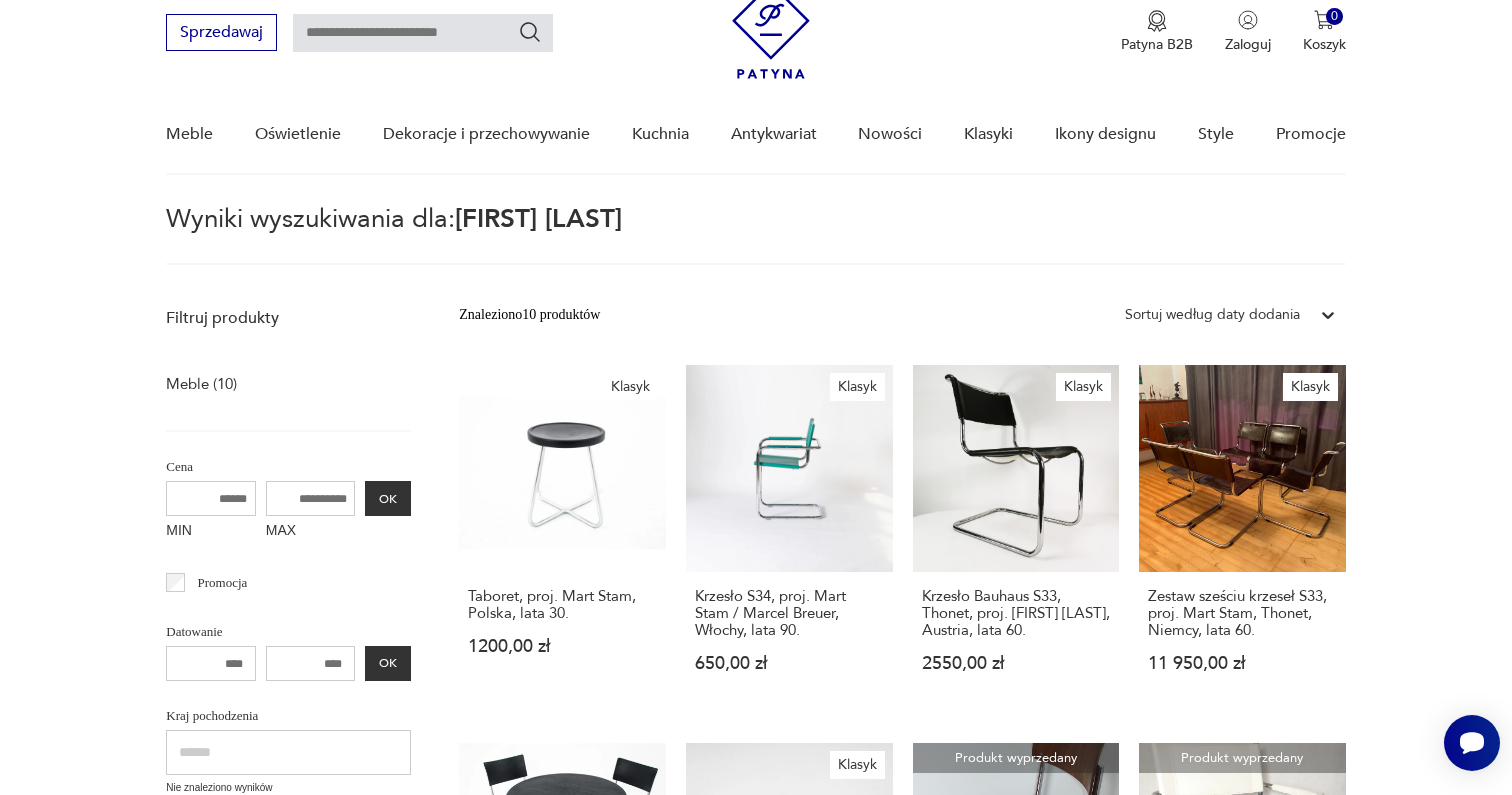 scroll, scrollTop: 0, scrollLeft: 0, axis: both 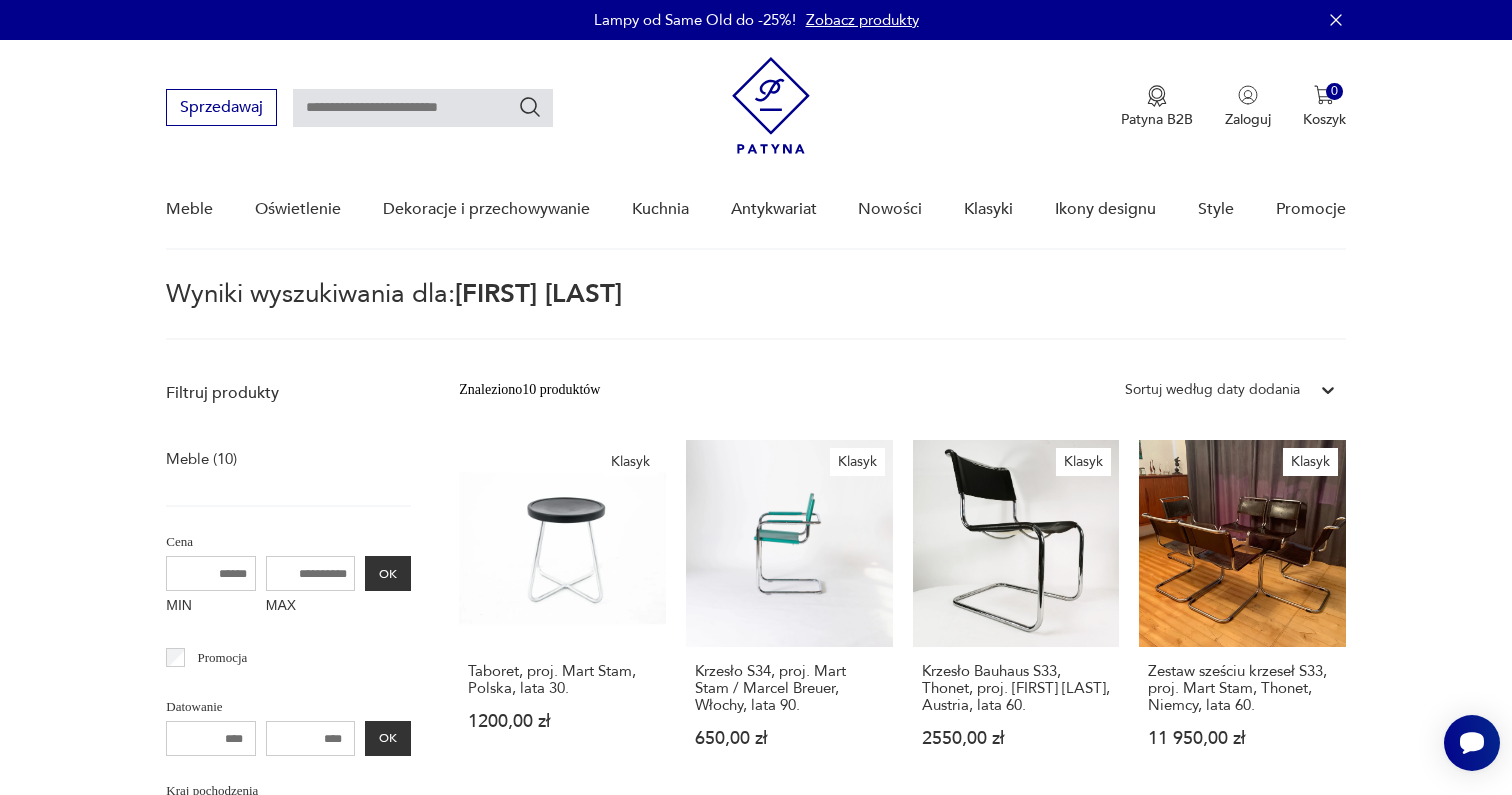 click at bounding box center (423, 108) 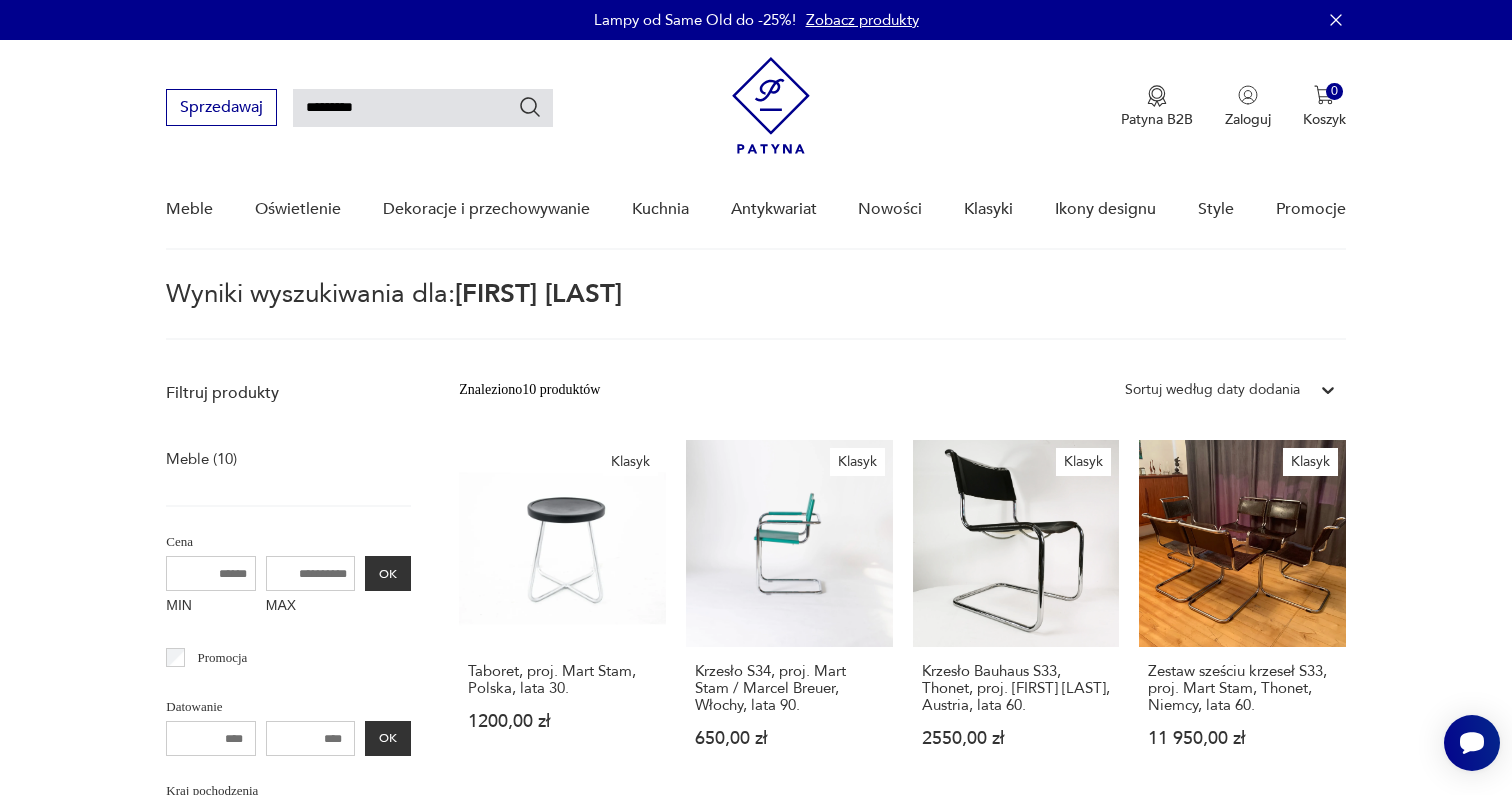 type on "*********" 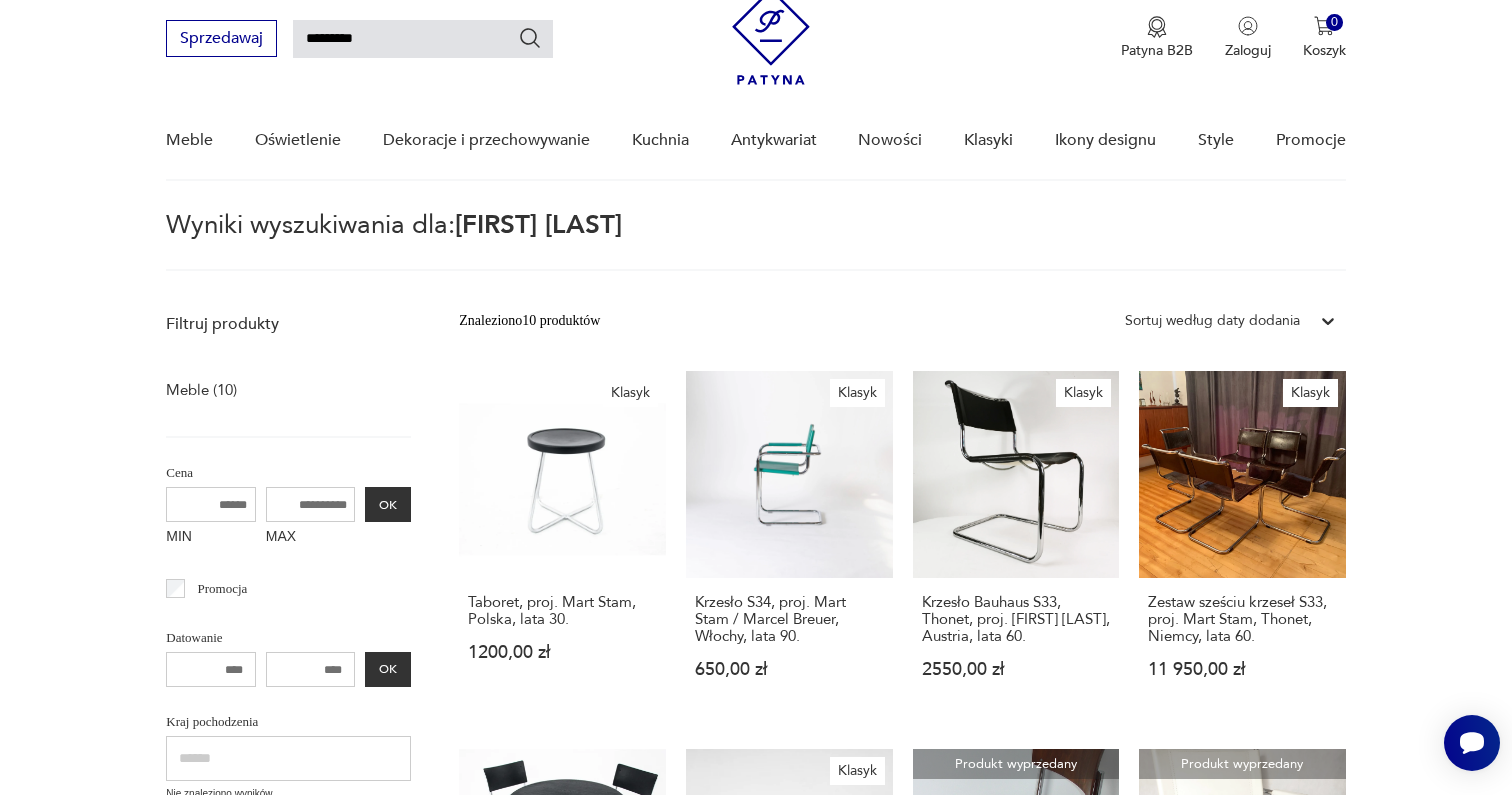 scroll, scrollTop: 71, scrollLeft: 0, axis: vertical 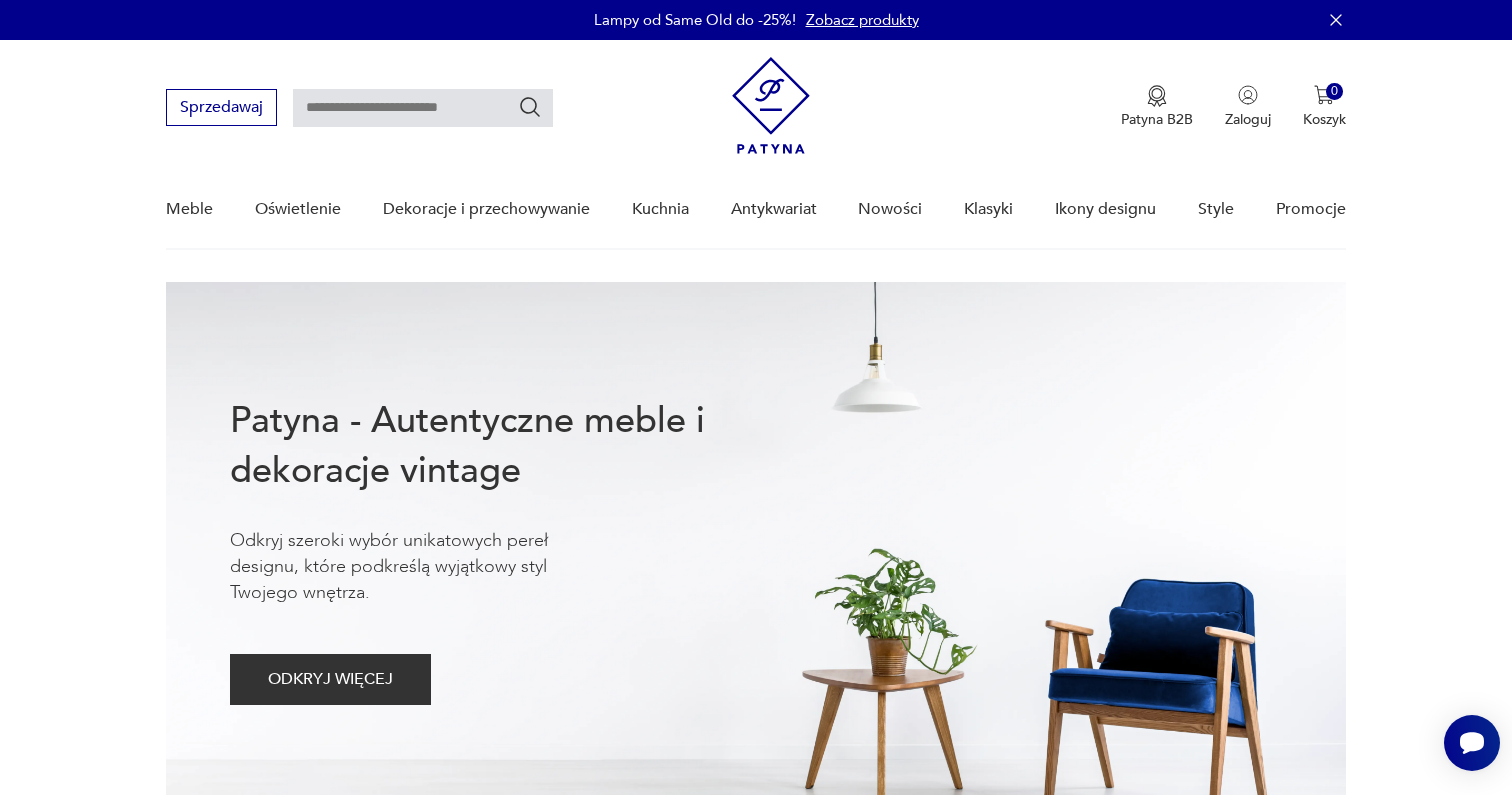 click at bounding box center [423, 108] 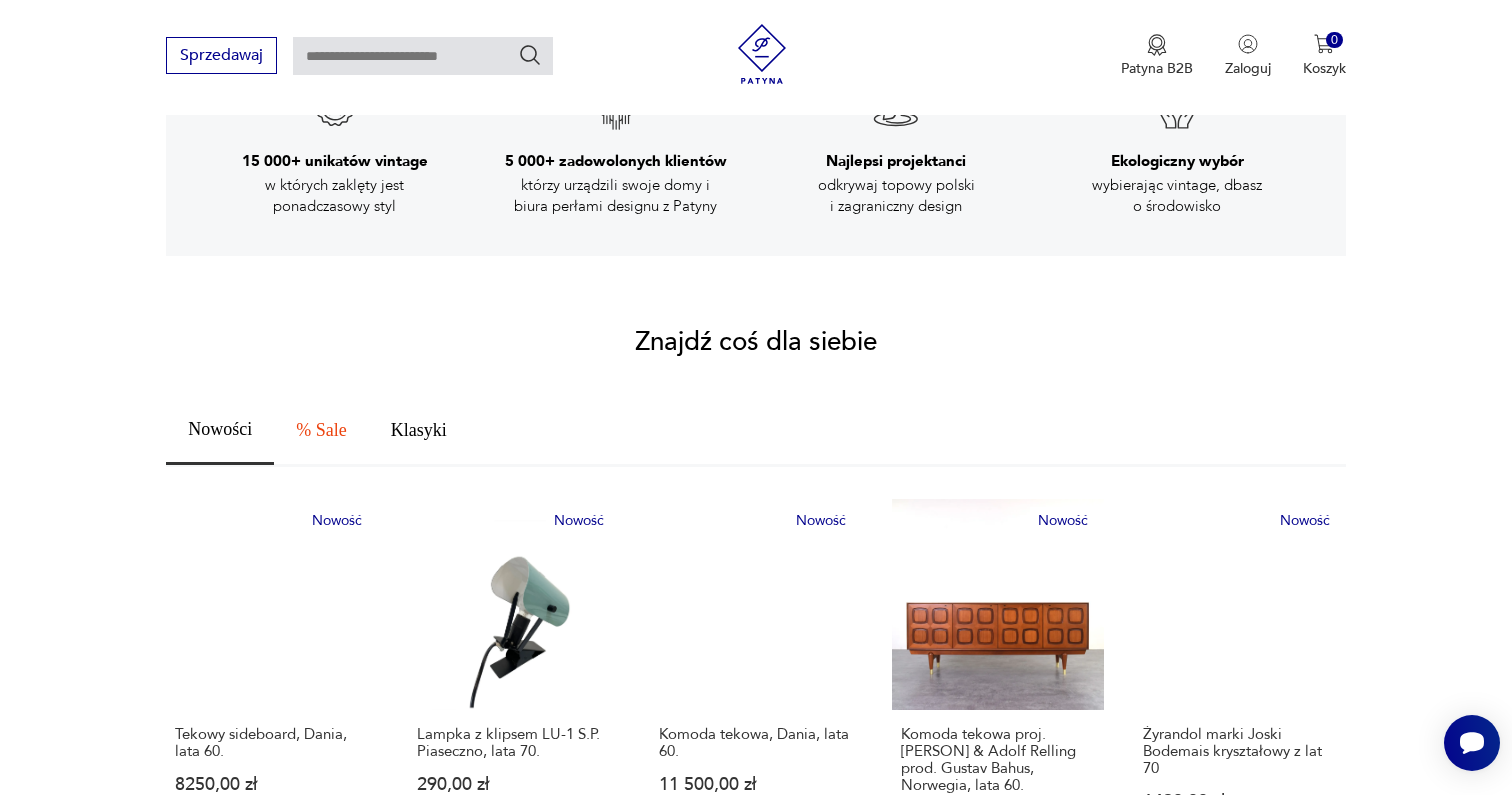 scroll, scrollTop: 0, scrollLeft: 0, axis: both 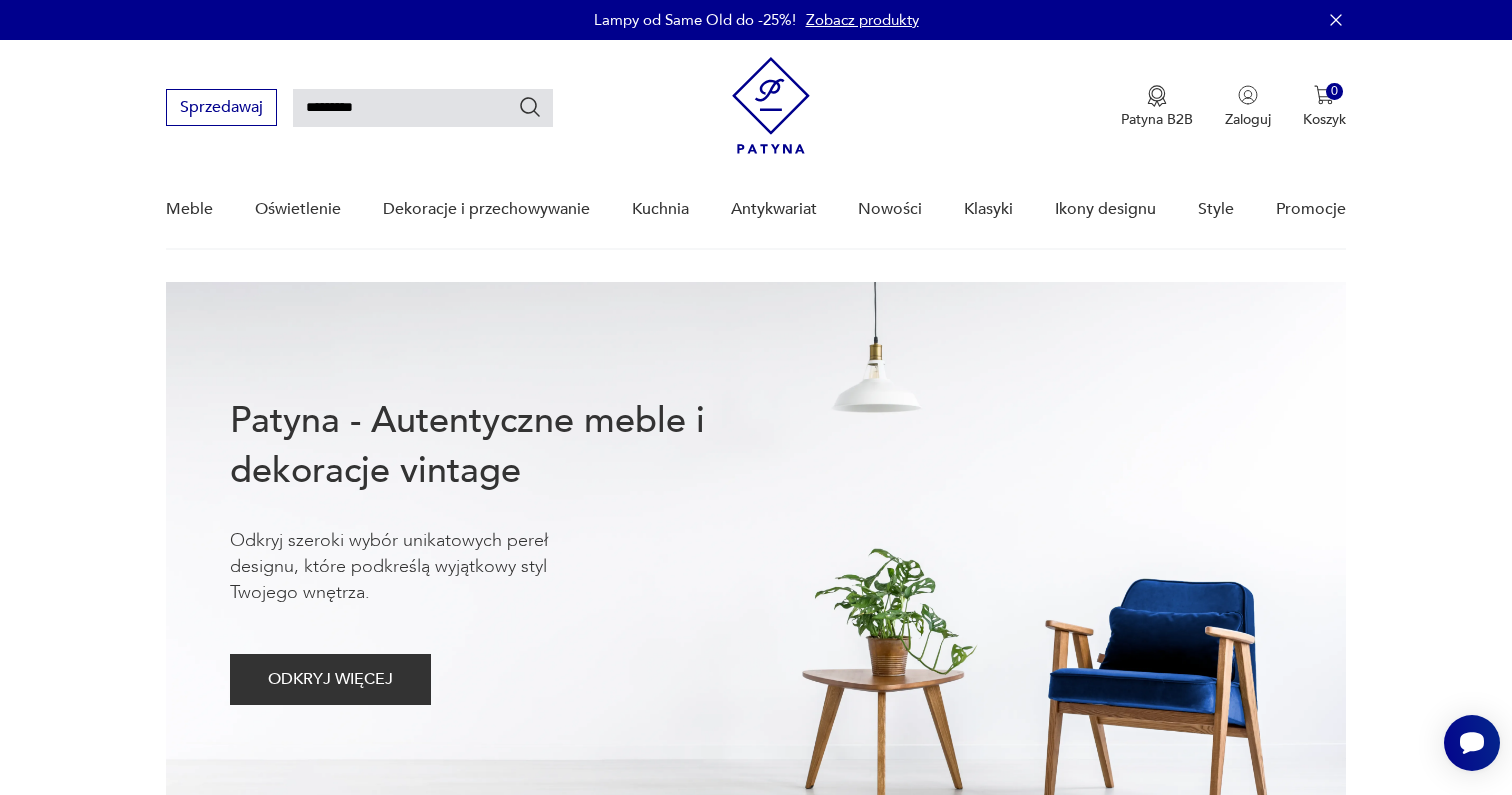 click at bounding box center [530, 107] 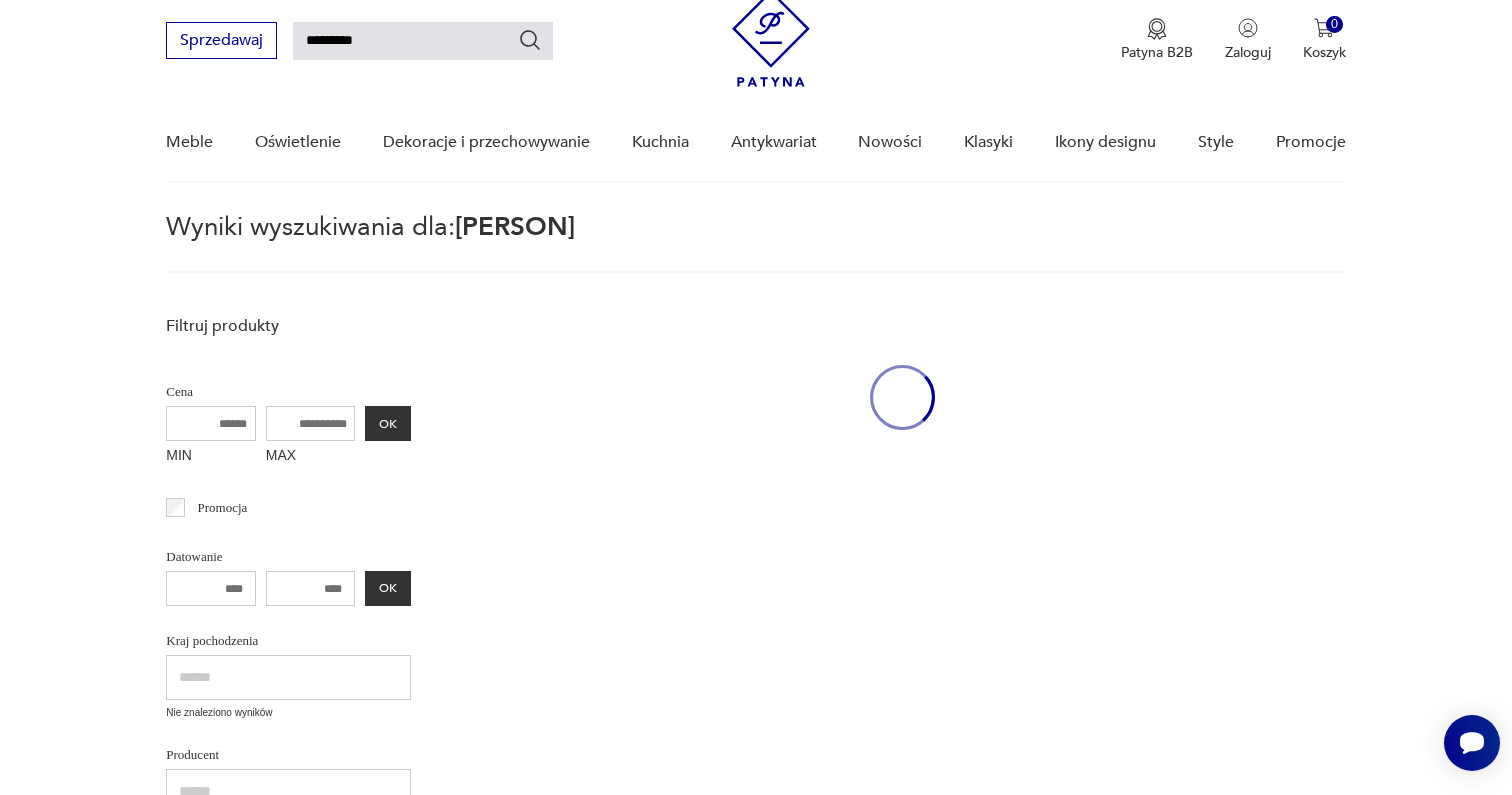 scroll, scrollTop: 71, scrollLeft: 0, axis: vertical 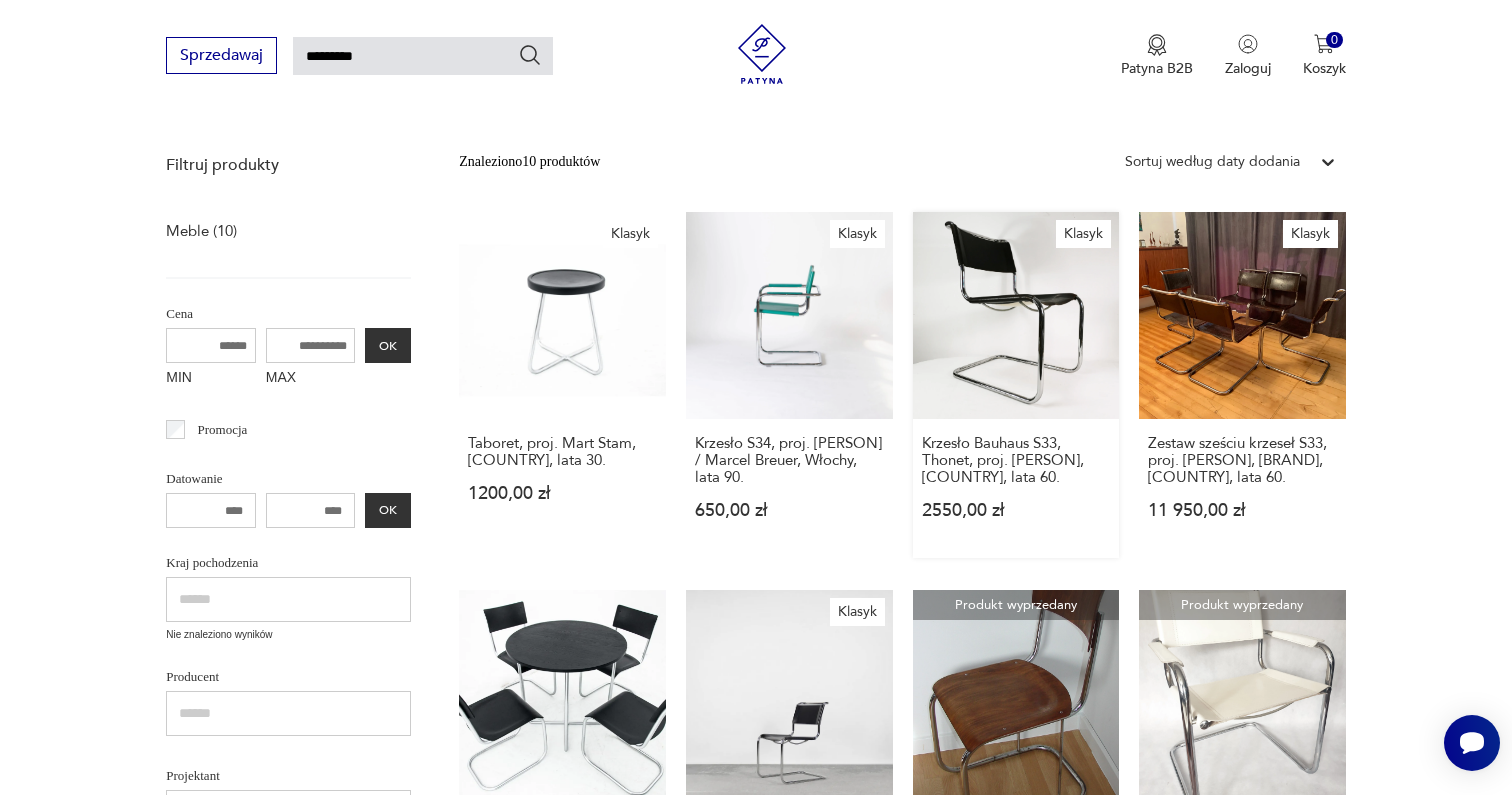 click on "Klasyk Krzesło Bauhaus S33, Thonet, proj. Mart Stam, [COUNTRY], lata 60. 2550,00 zł" at bounding box center (1016, 385) 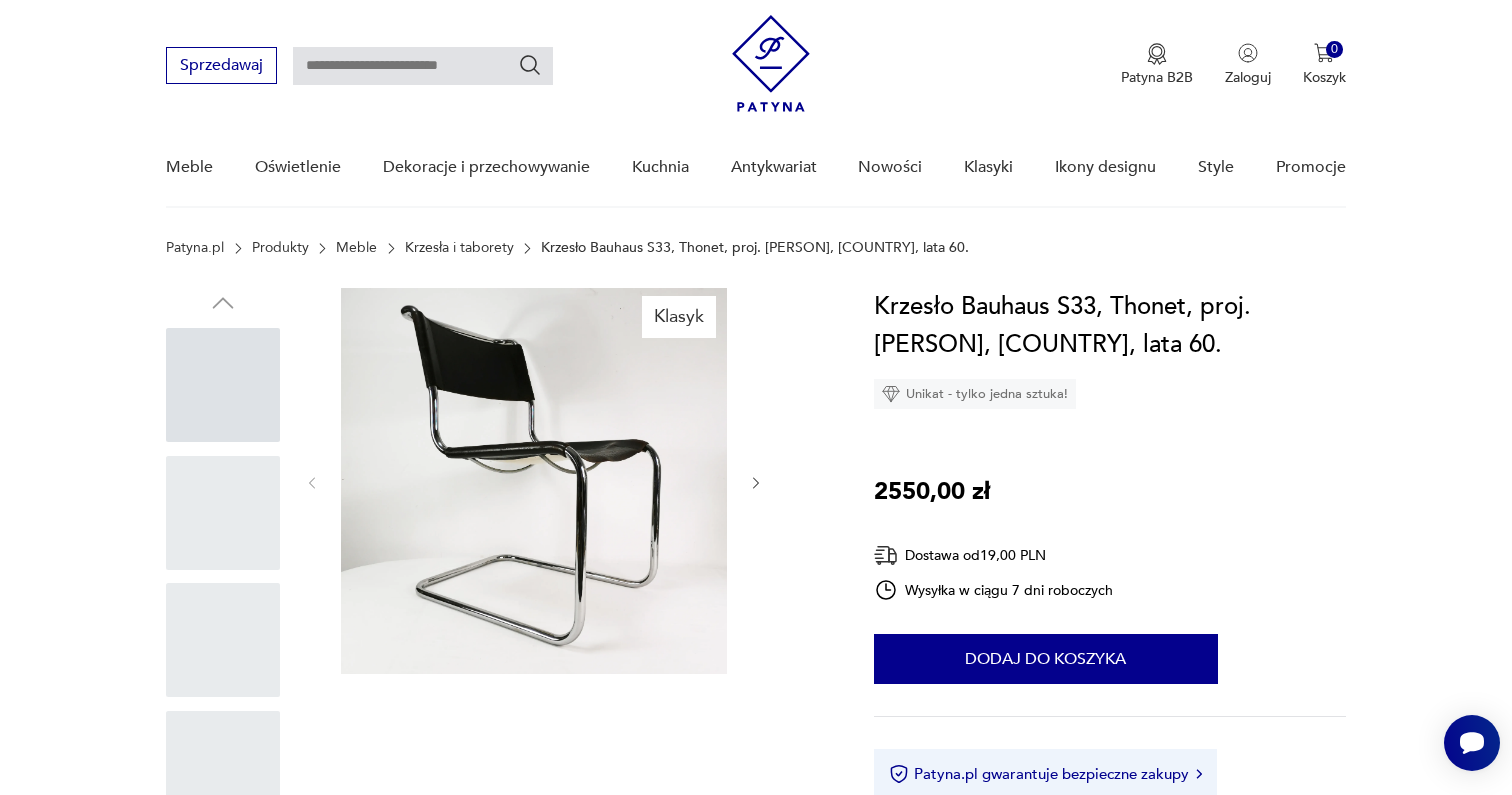 scroll, scrollTop: 0, scrollLeft: 0, axis: both 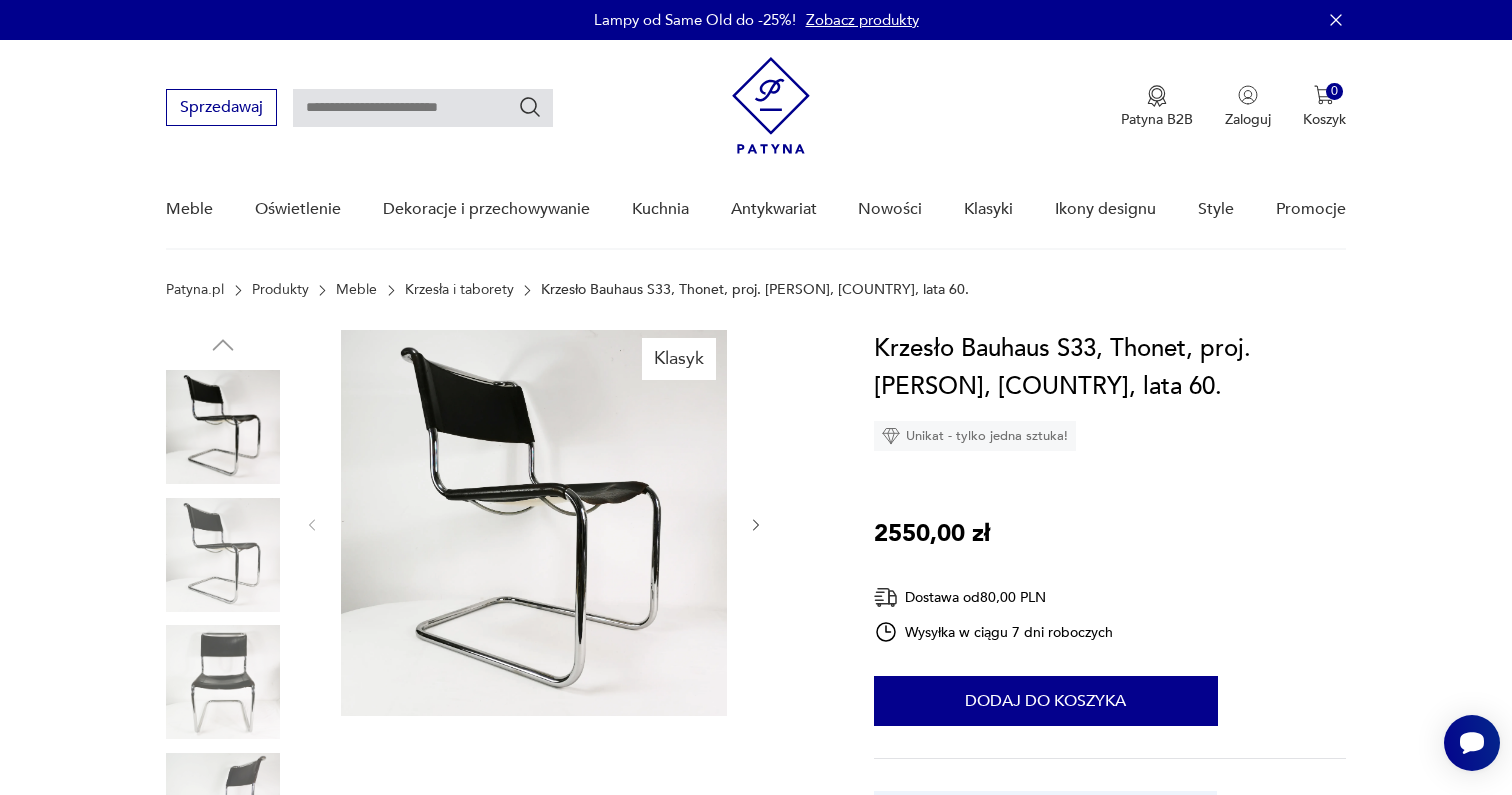 click at bounding box center (423, 108) 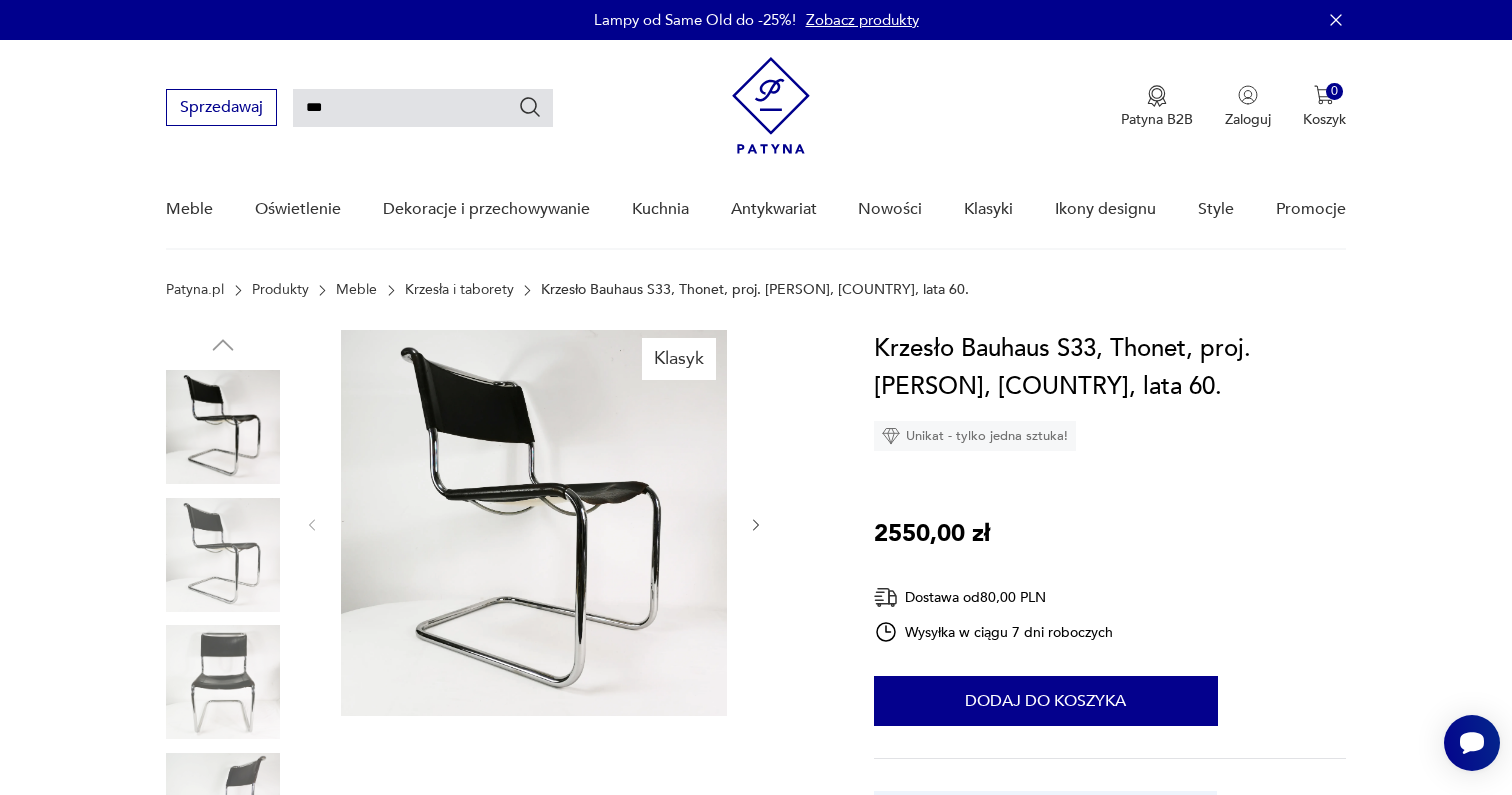 type on "***" 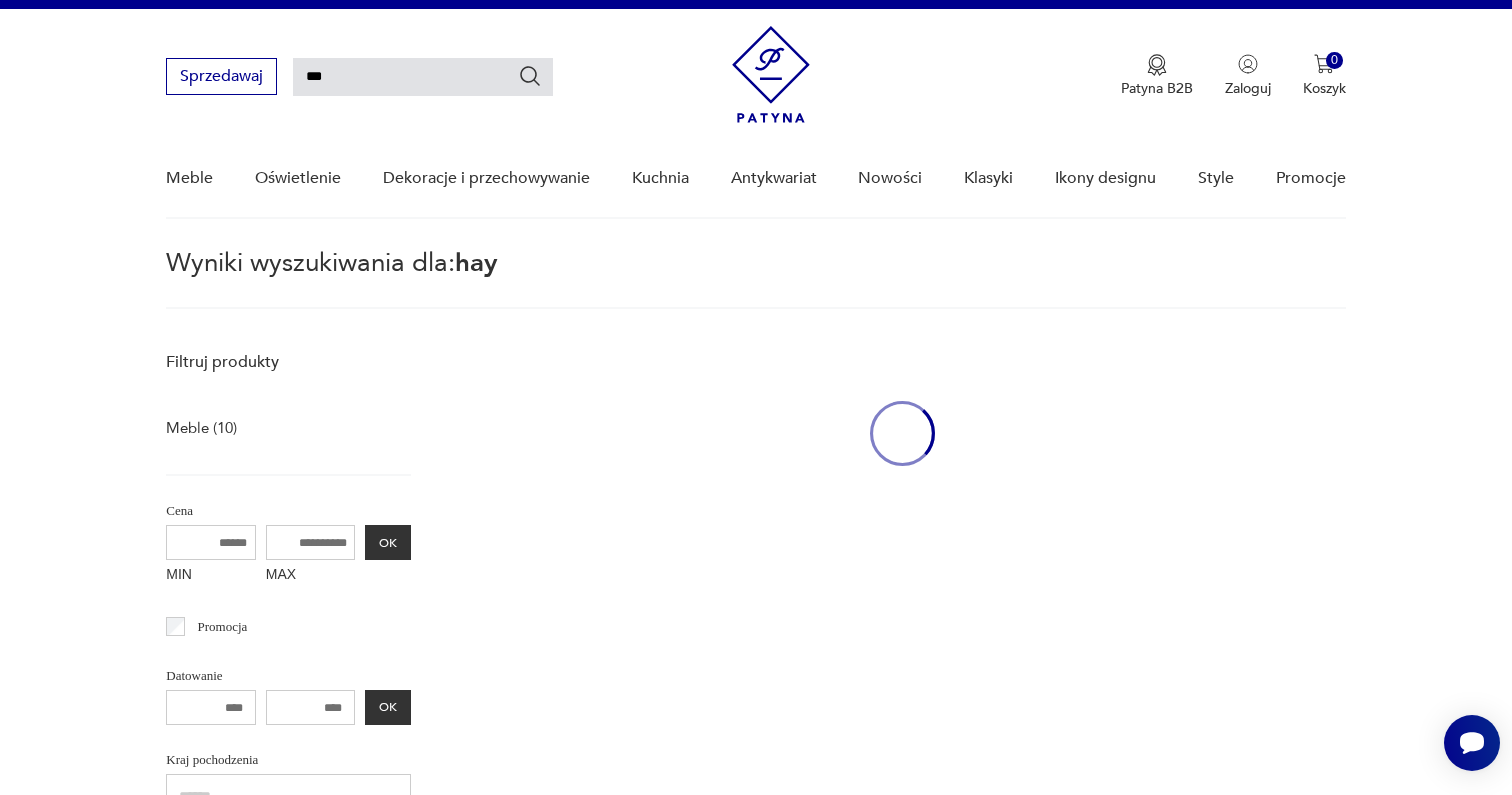 scroll, scrollTop: 71, scrollLeft: 0, axis: vertical 